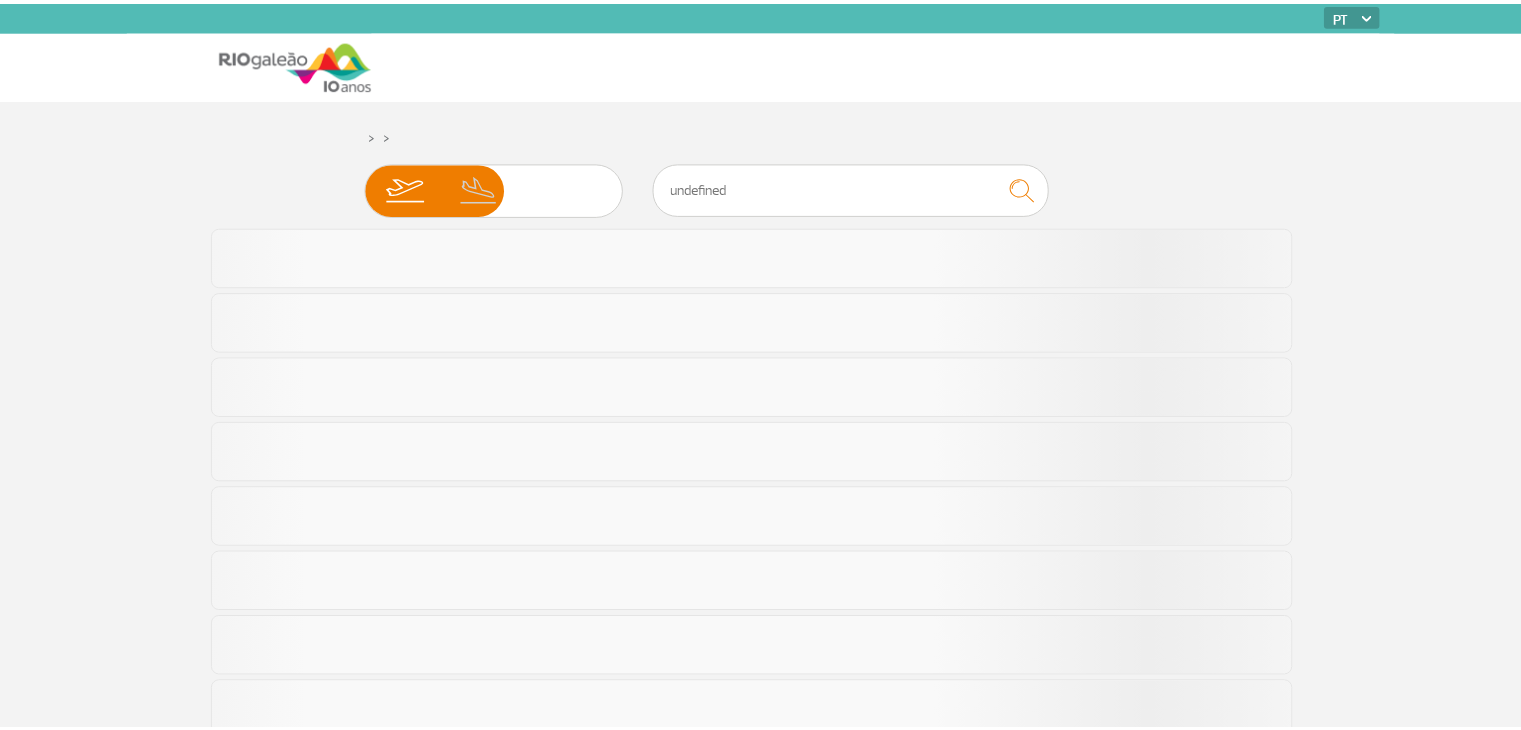scroll, scrollTop: 0, scrollLeft: 0, axis: both 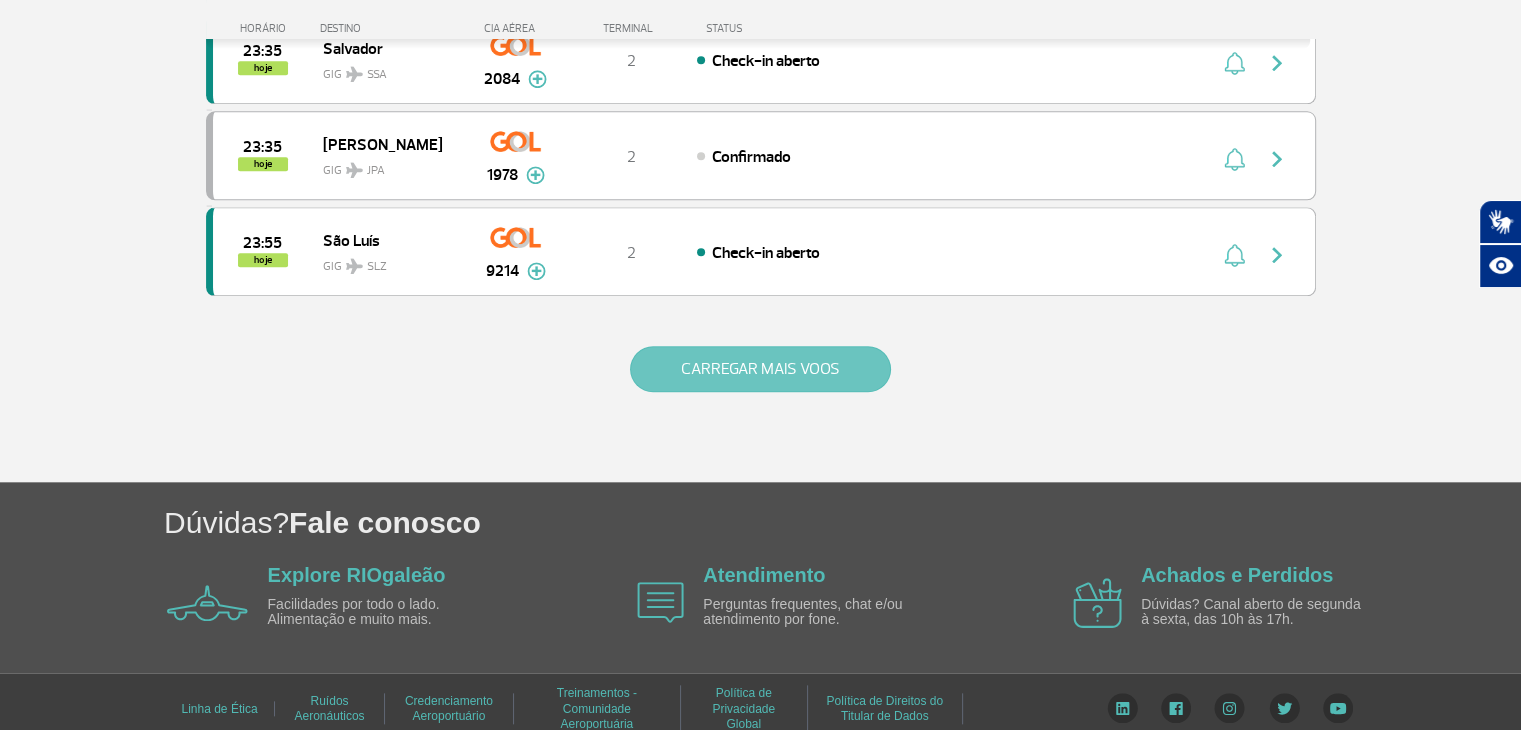 click on "CARREGAR MAIS VOOS" at bounding box center (760, 369) 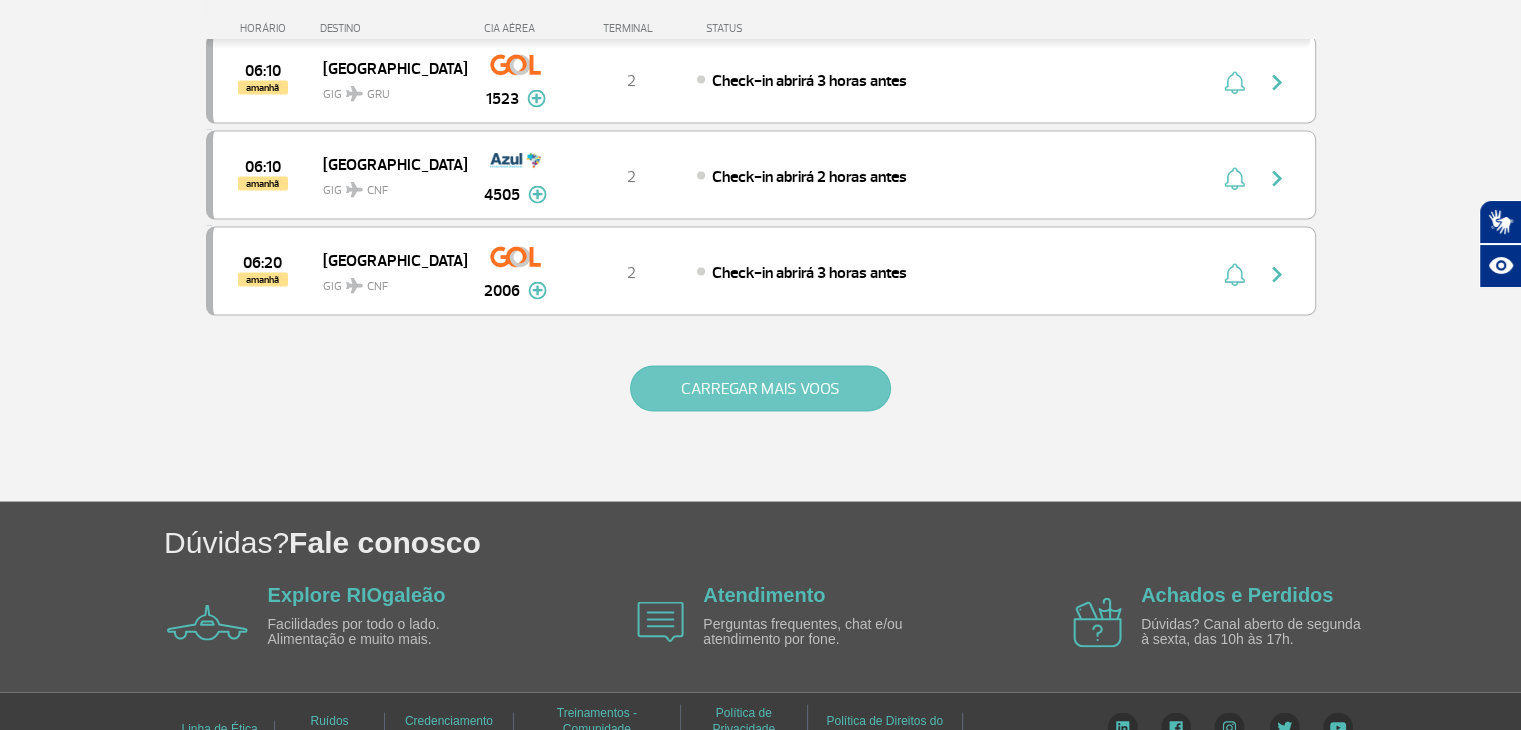 click on "CARREGAR MAIS VOOS" at bounding box center (760, 389) 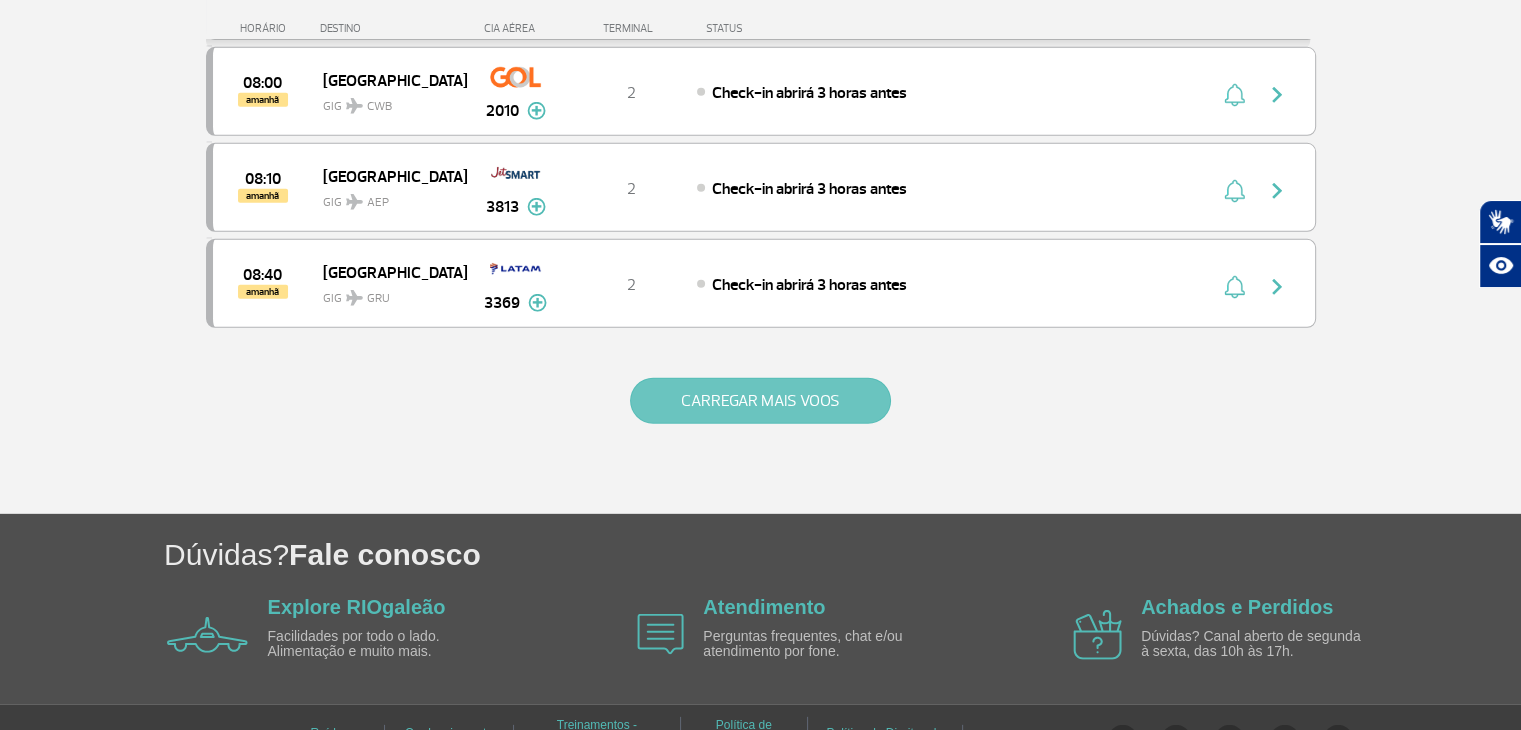 click on "CARREGAR MAIS VOOS" at bounding box center [760, 401] 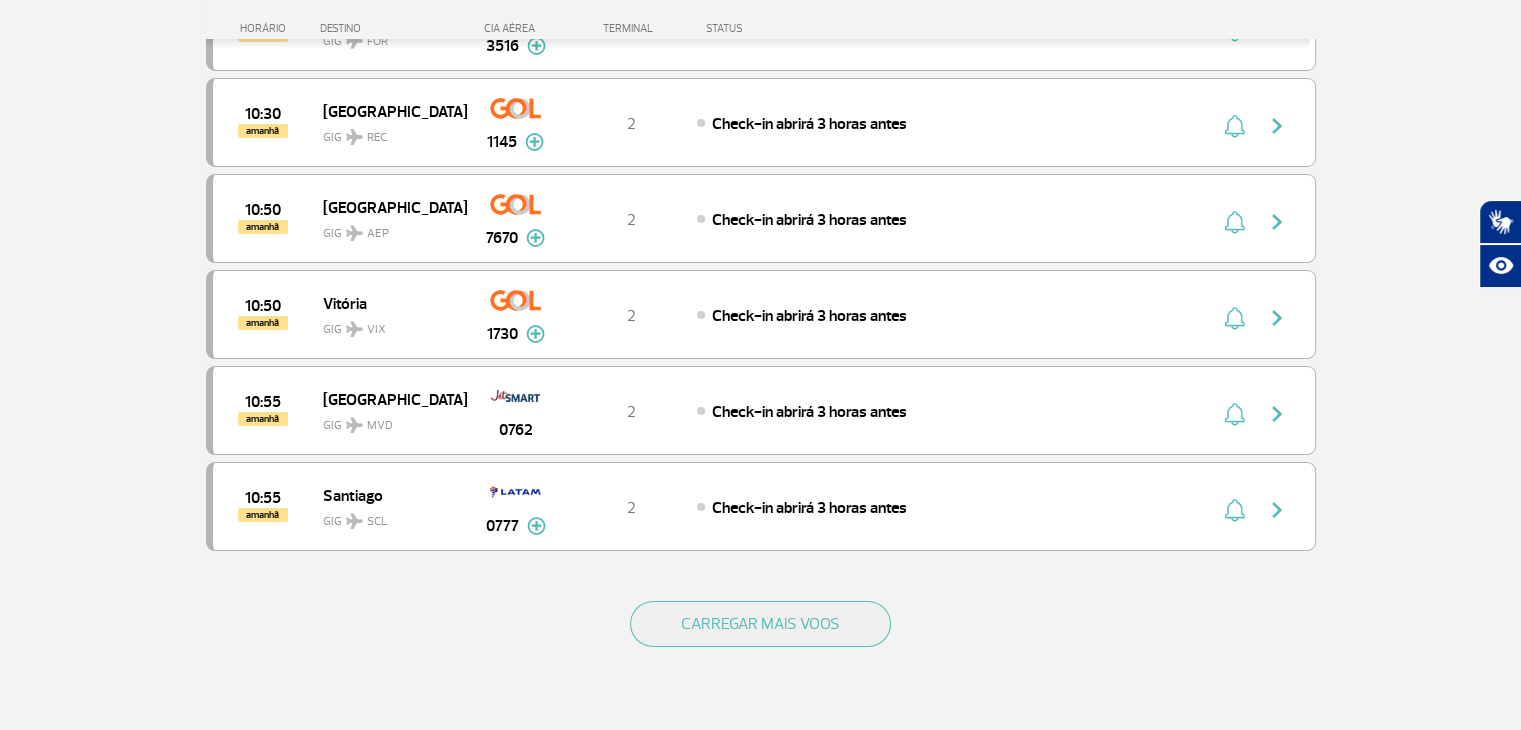 scroll, scrollTop: 7471, scrollLeft: 0, axis: vertical 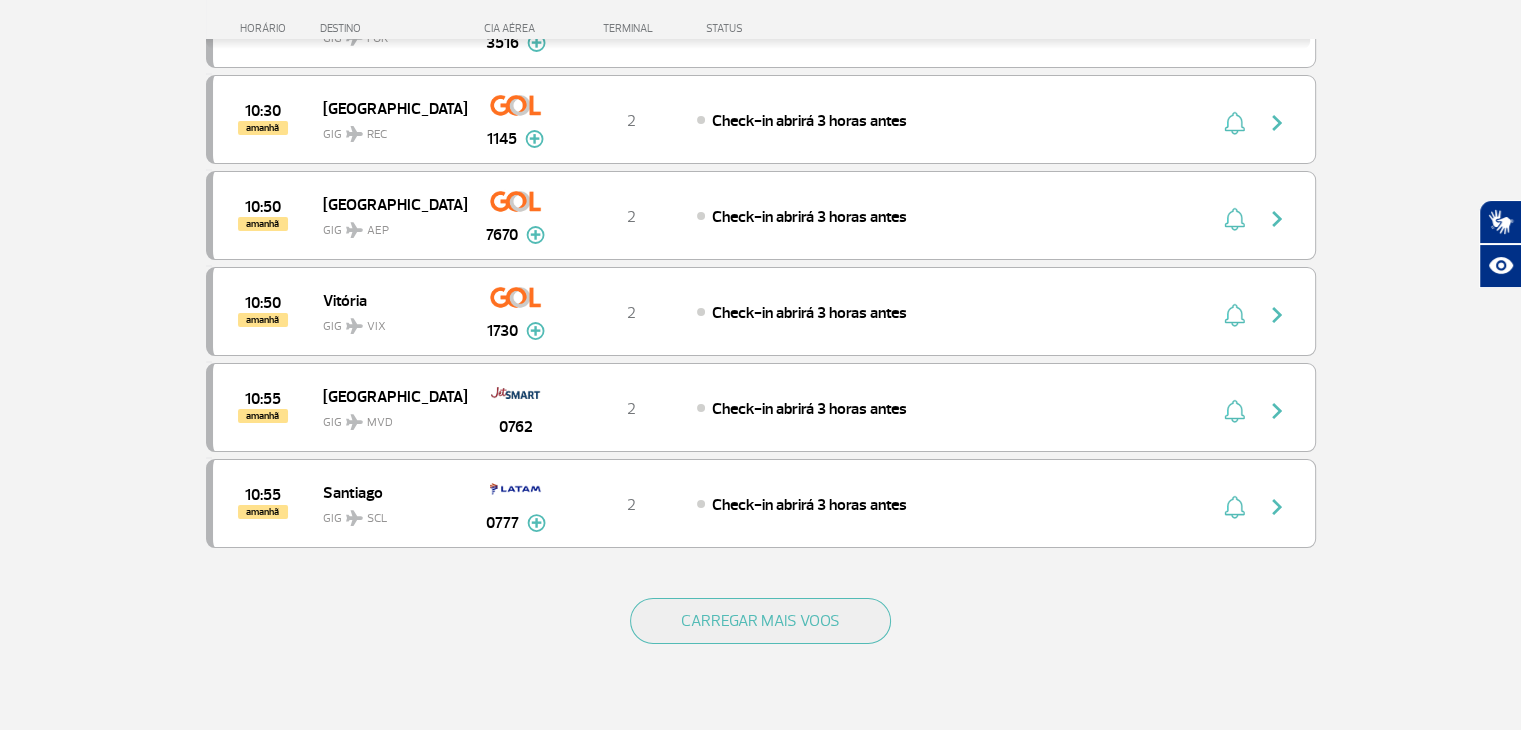 click on "CARREGAR MAIS VOOS" at bounding box center (761, 653) 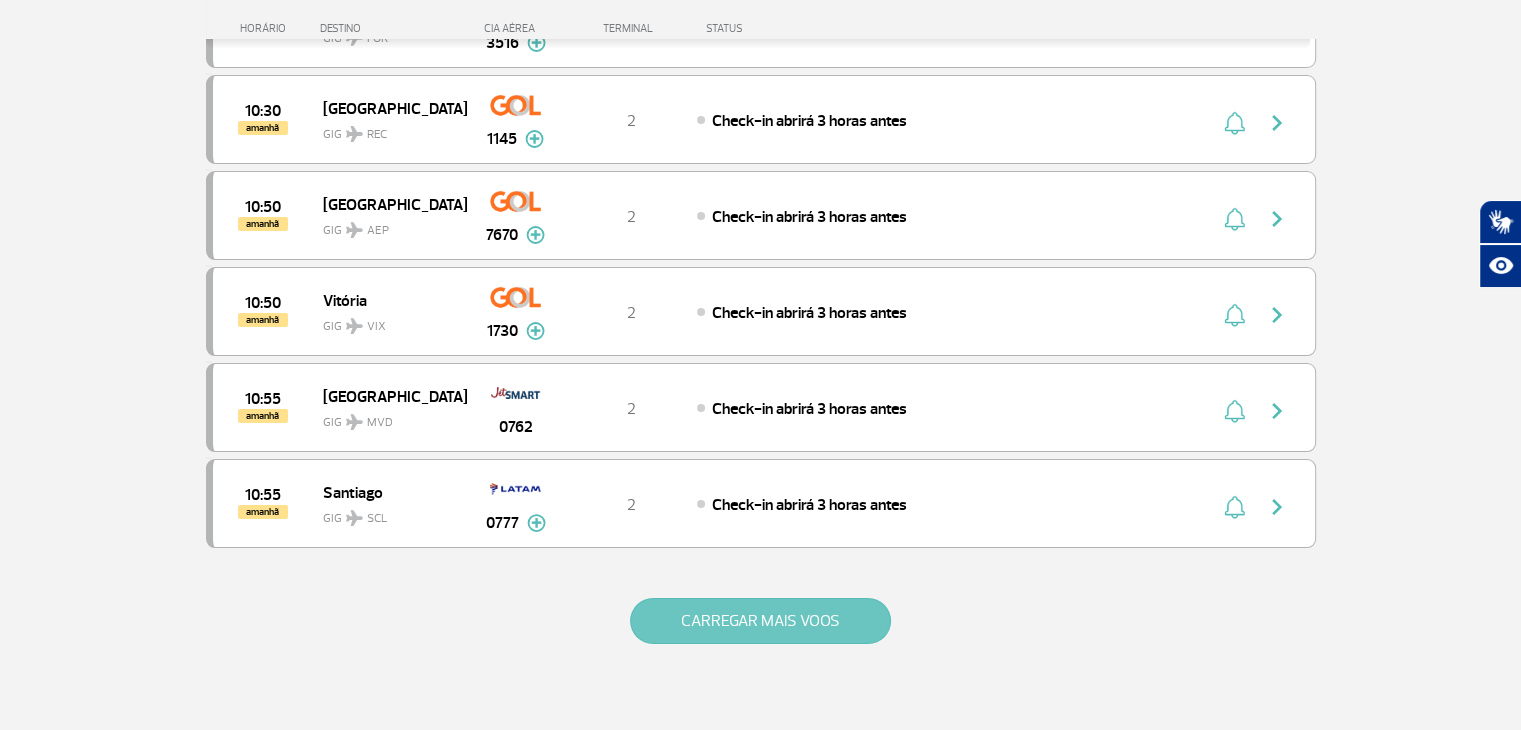 click on "CARREGAR MAIS VOOS" at bounding box center [760, 621] 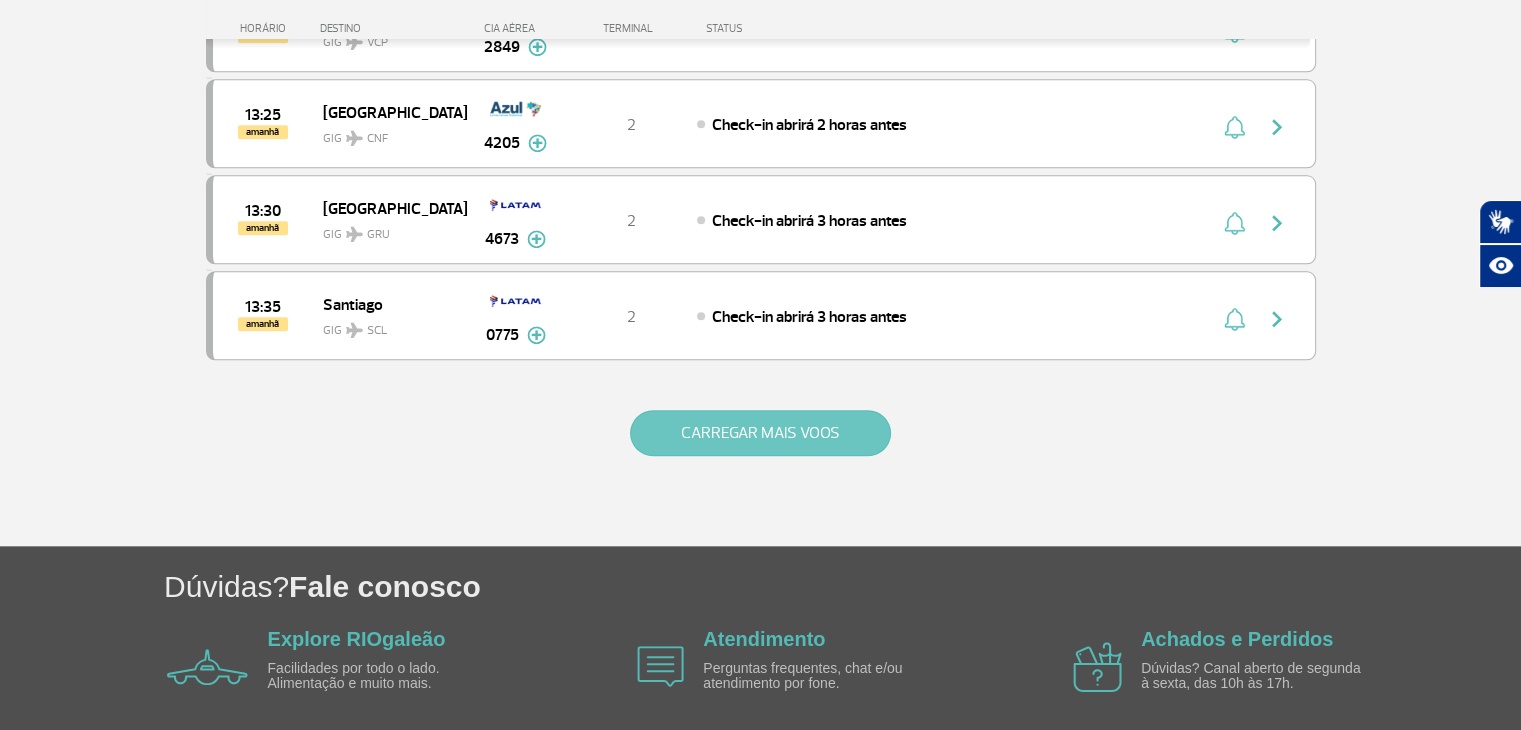 click on "CARREGAR MAIS VOOS" at bounding box center (760, 433) 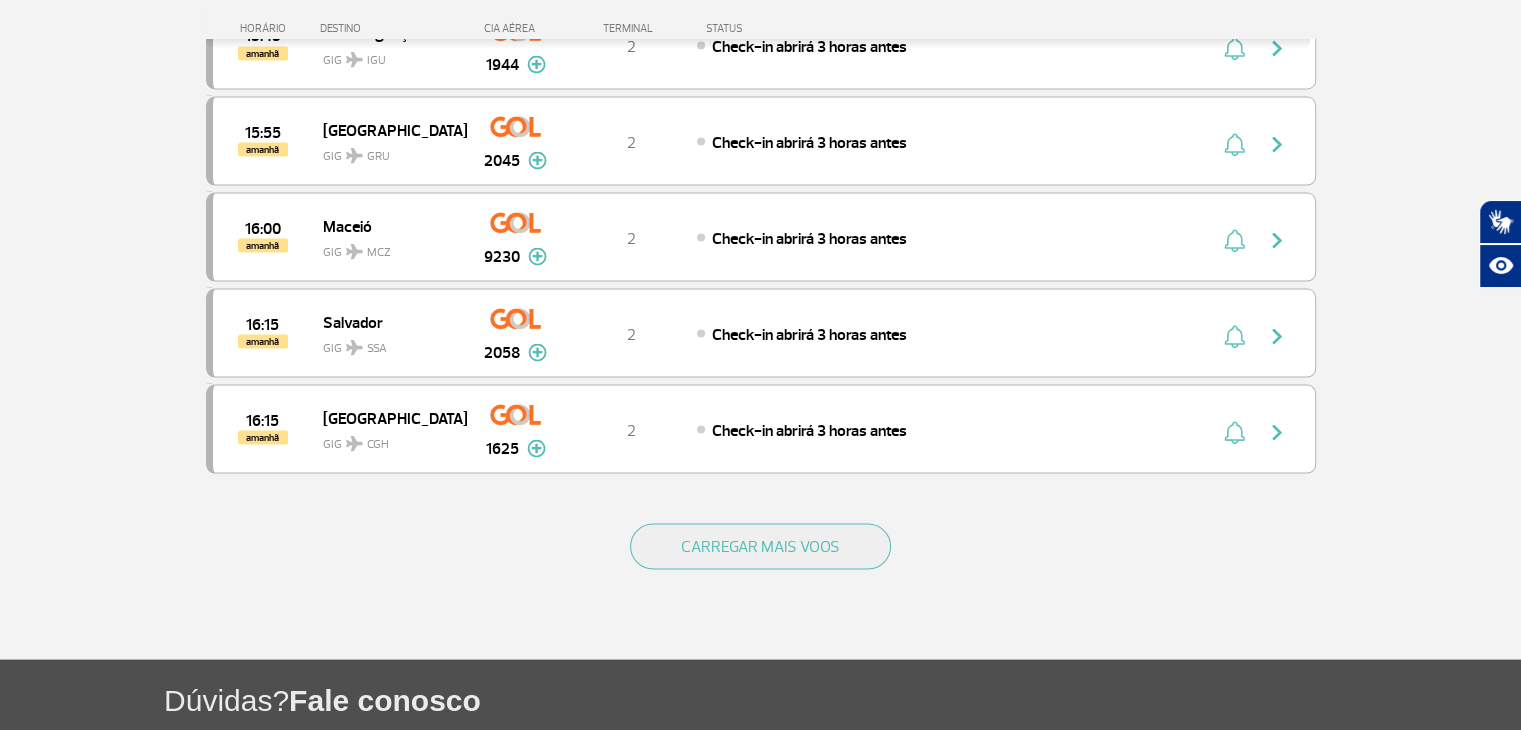 scroll, scrollTop: 11455, scrollLeft: 0, axis: vertical 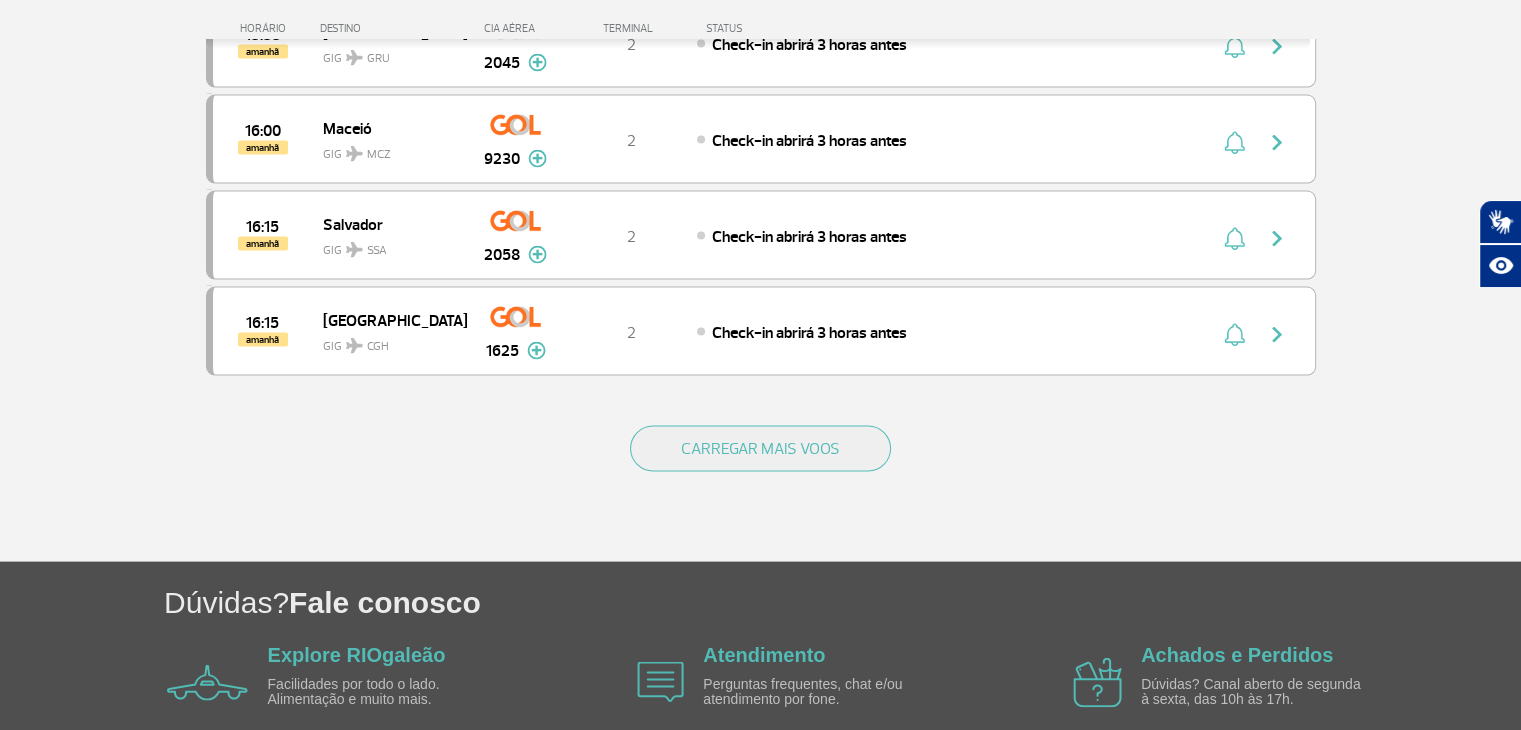 click on "CARREGAR MAIS VOOS" at bounding box center [761, 481] 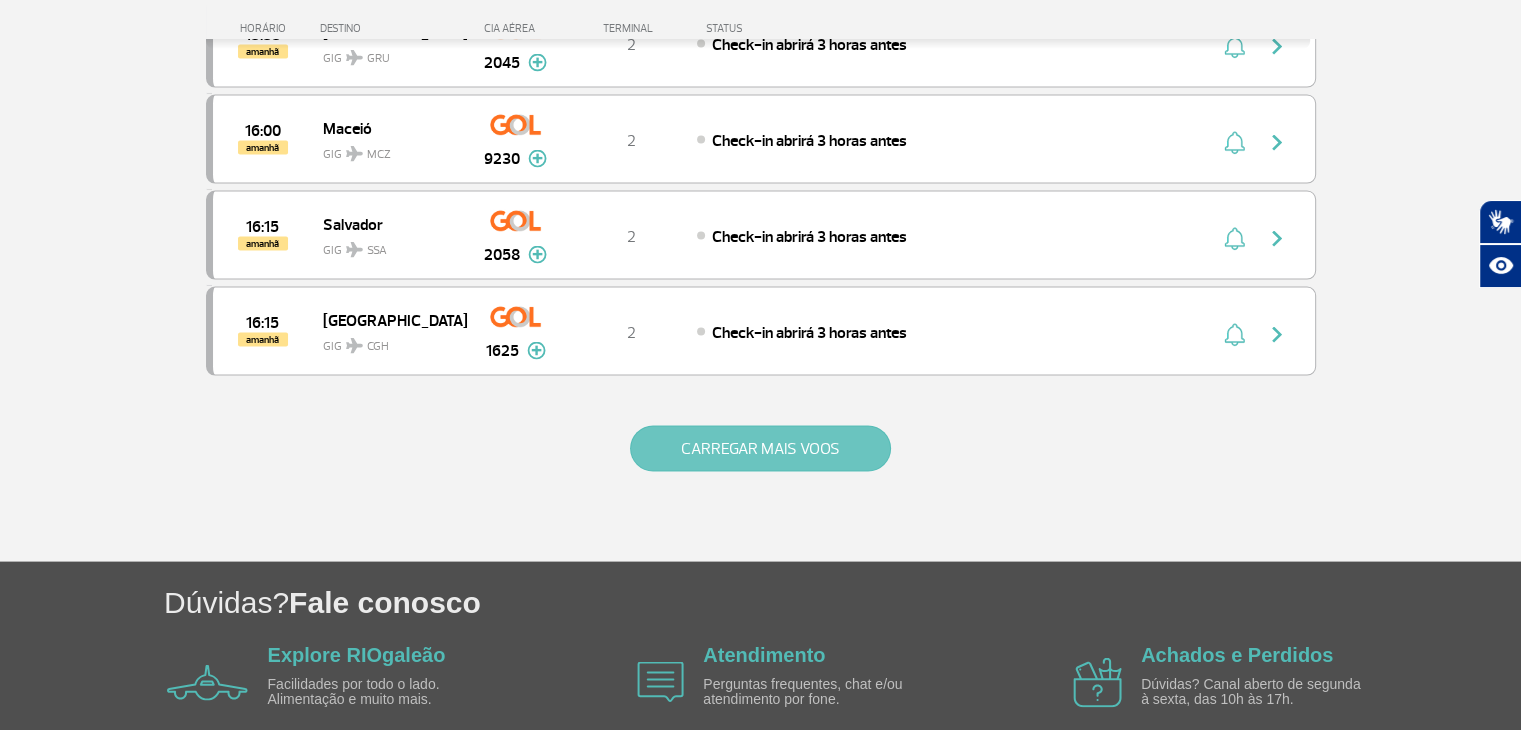 click on "CARREGAR MAIS VOOS" at bounding box center (760, 449) 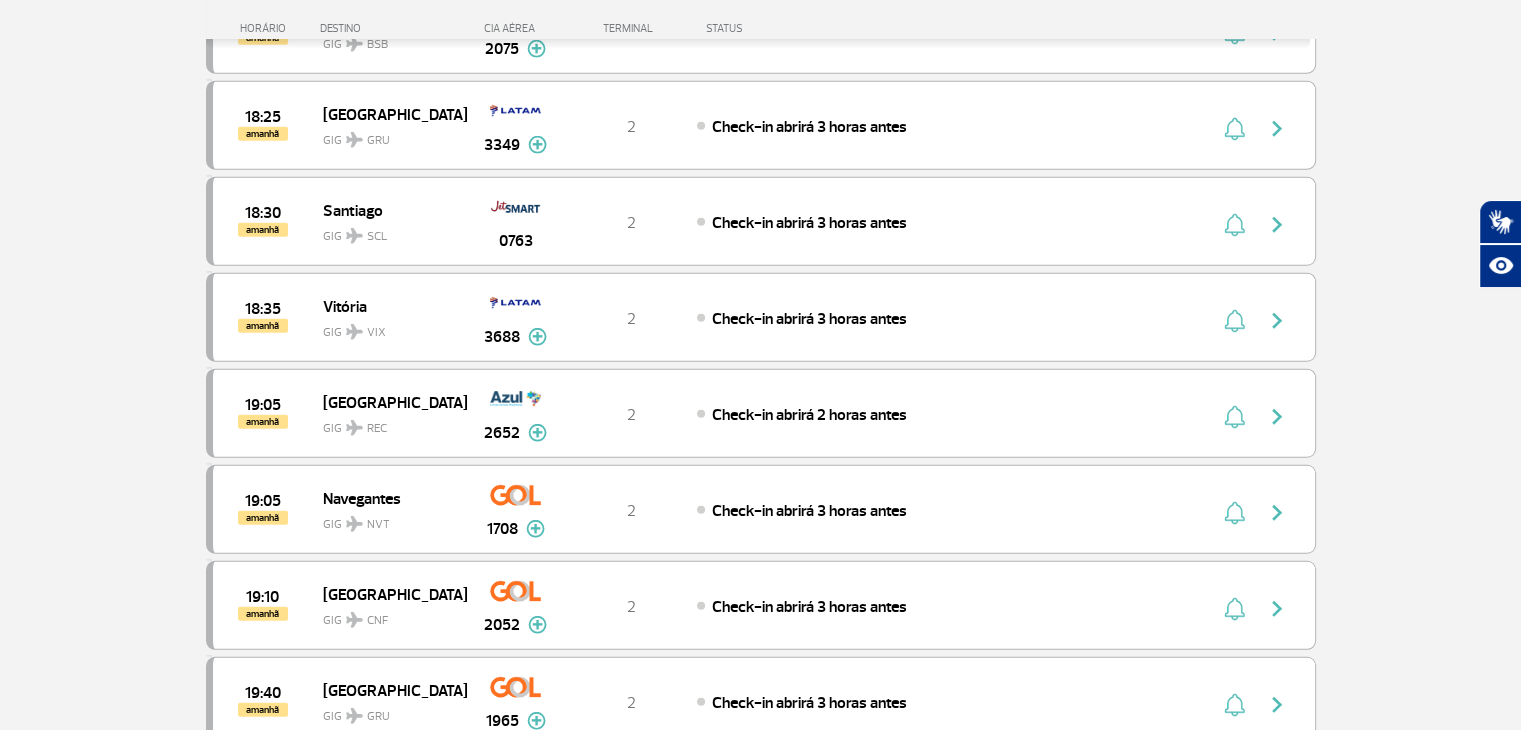 scroll, scrollTop: 13055, scrollLeft: 0, axis: vertical 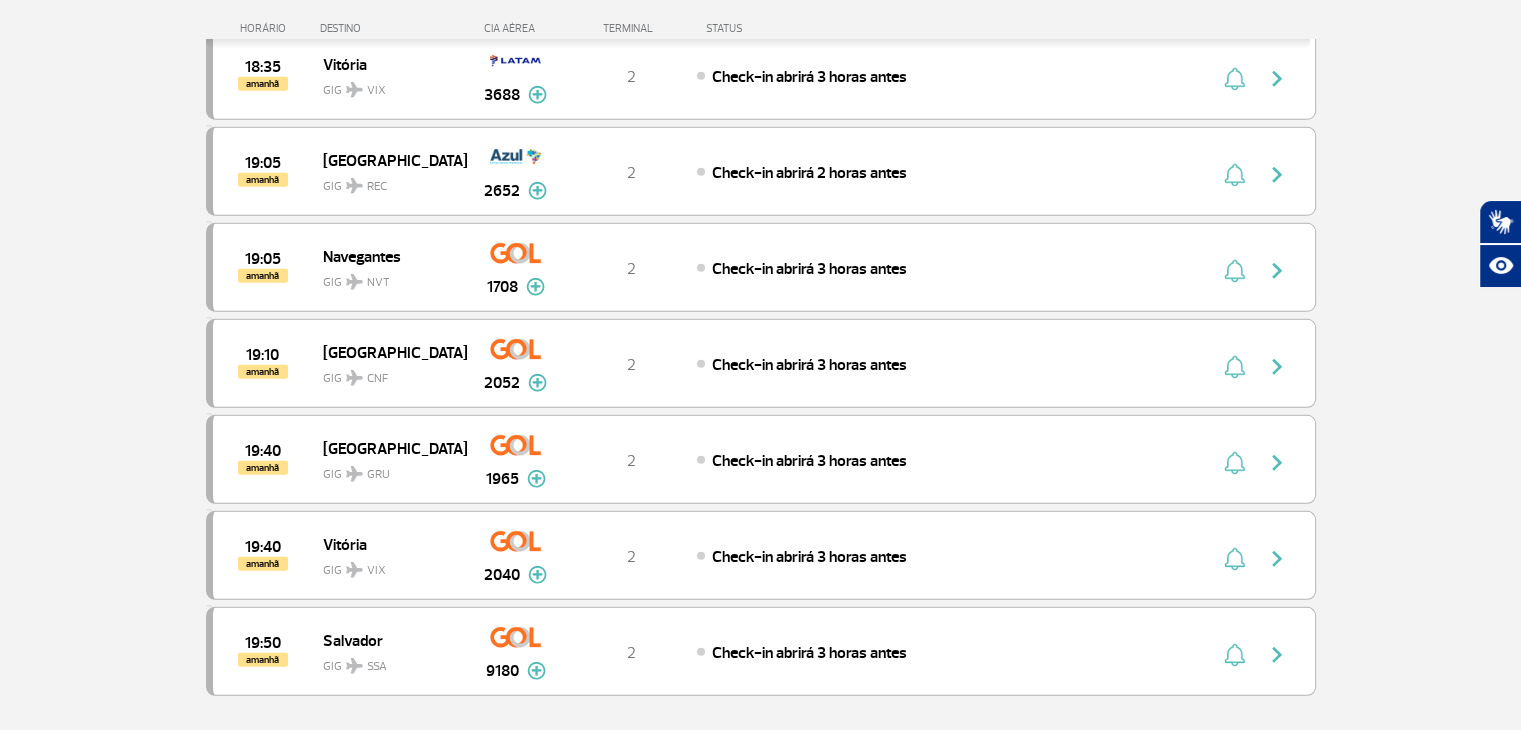click on "CARREGAR MAIS VOOS" at bounding box center (760, 769) 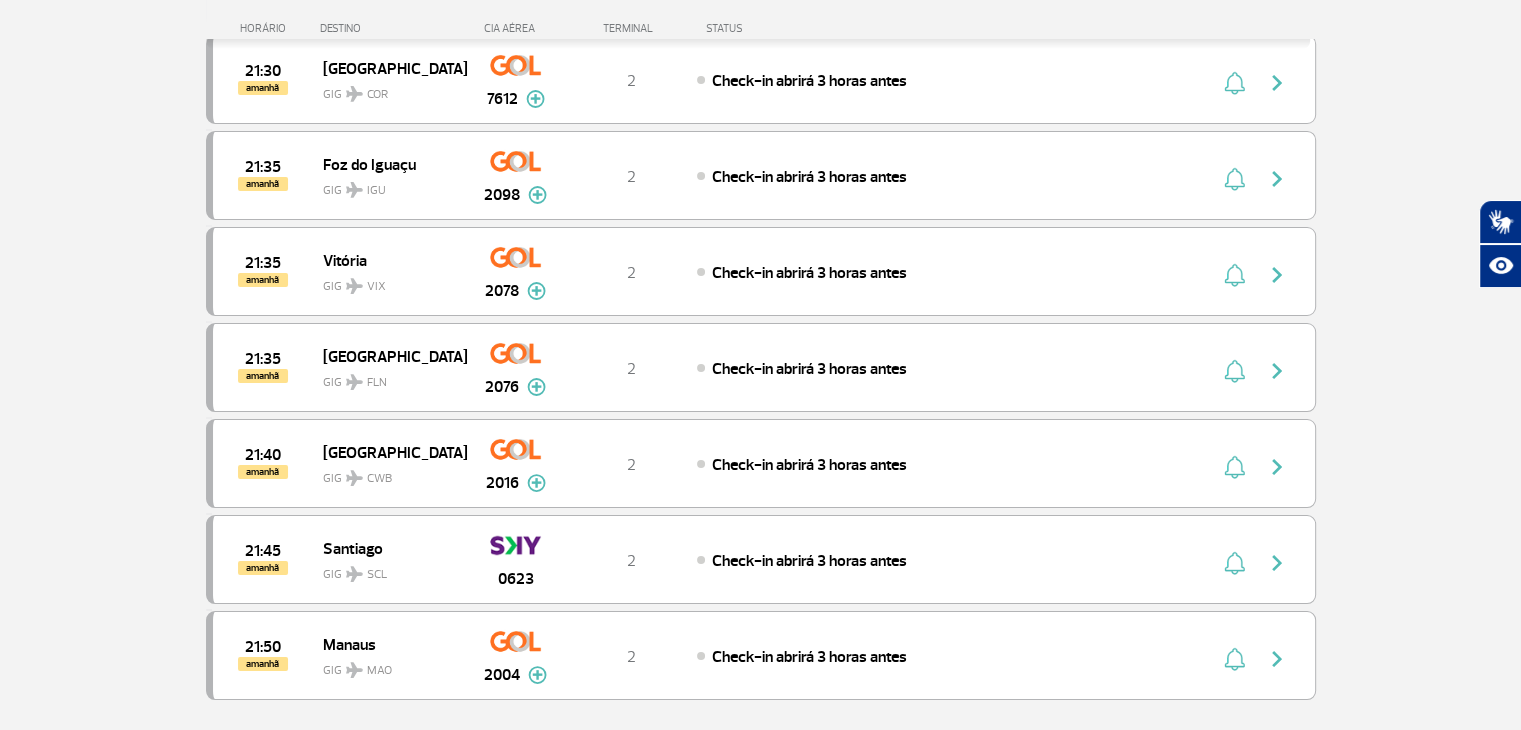 scroll, scrollTop: 15155, scrollLeft: 0, axis: vertical 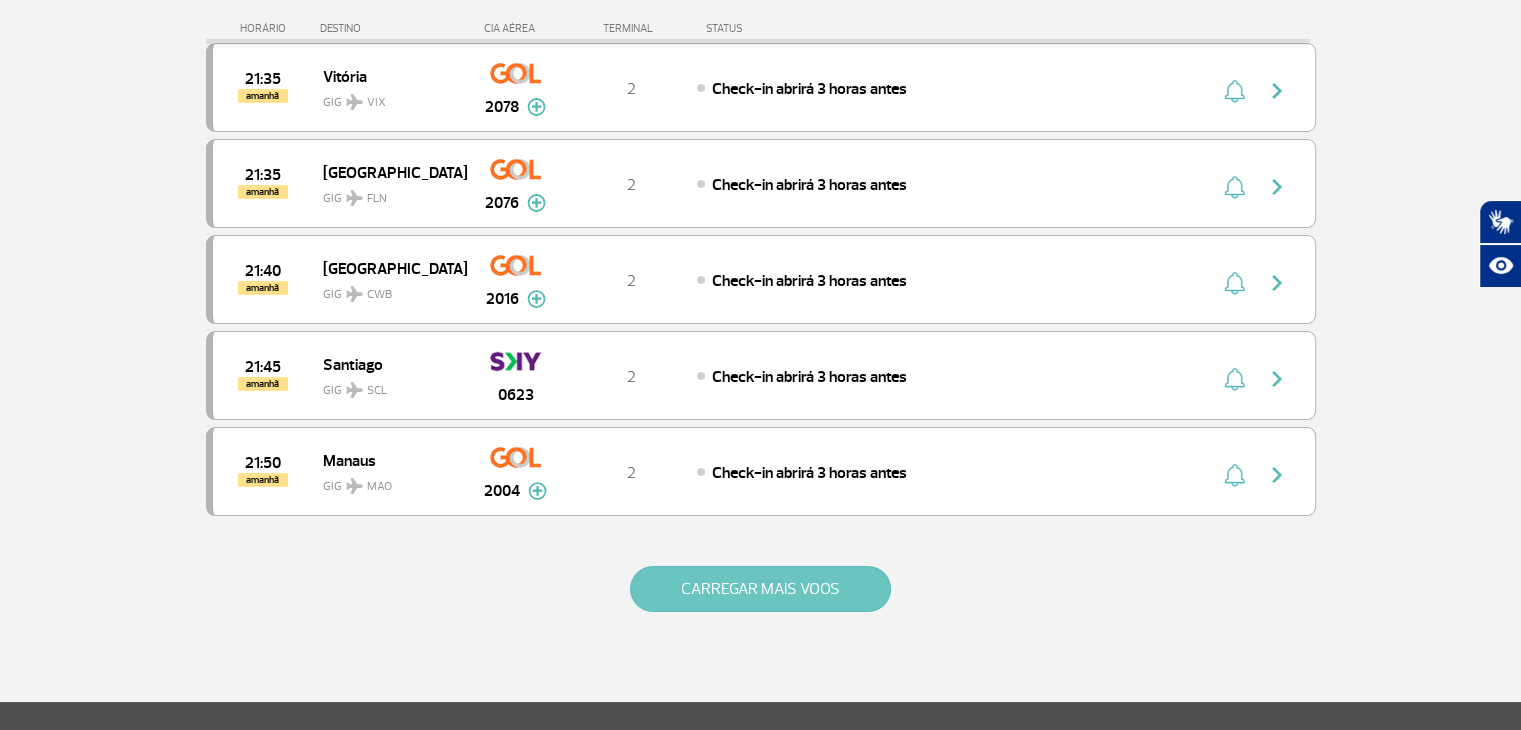 click on "CARREGAR MAIS VOOS" at bounding box center (760, 589) 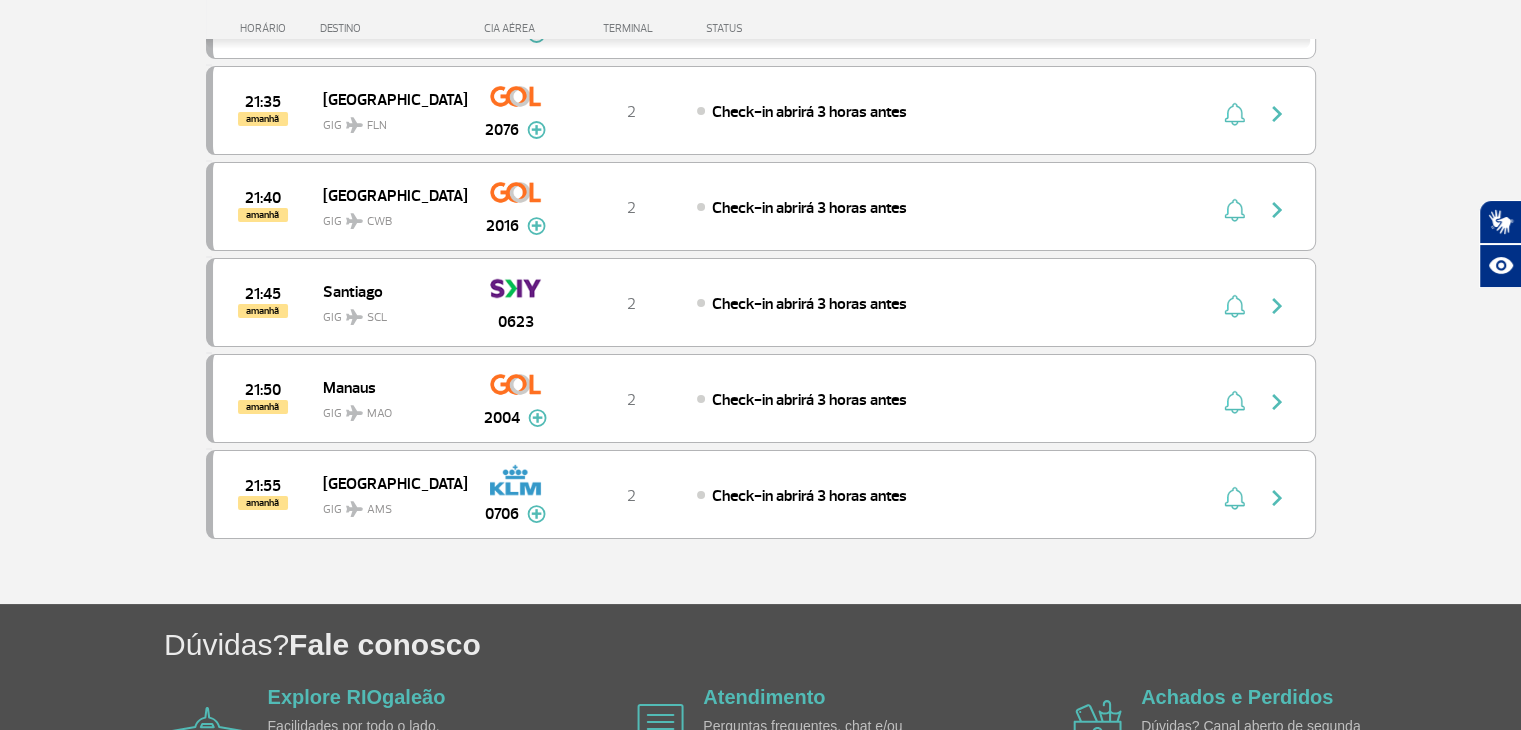 scroll, scrollTop: 15238, scrollLeft: 0, axis: vertical 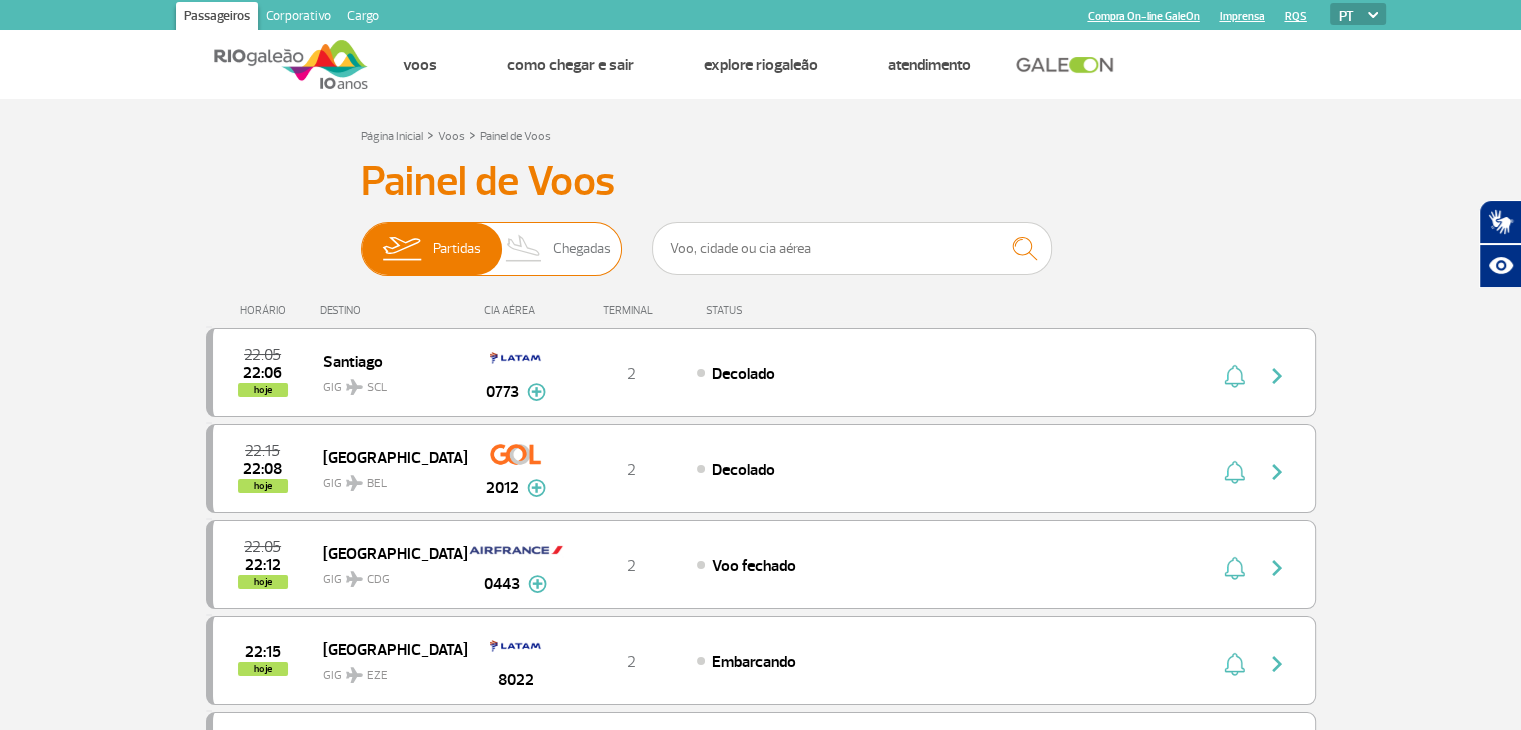 click at bounding box center (524, 249) 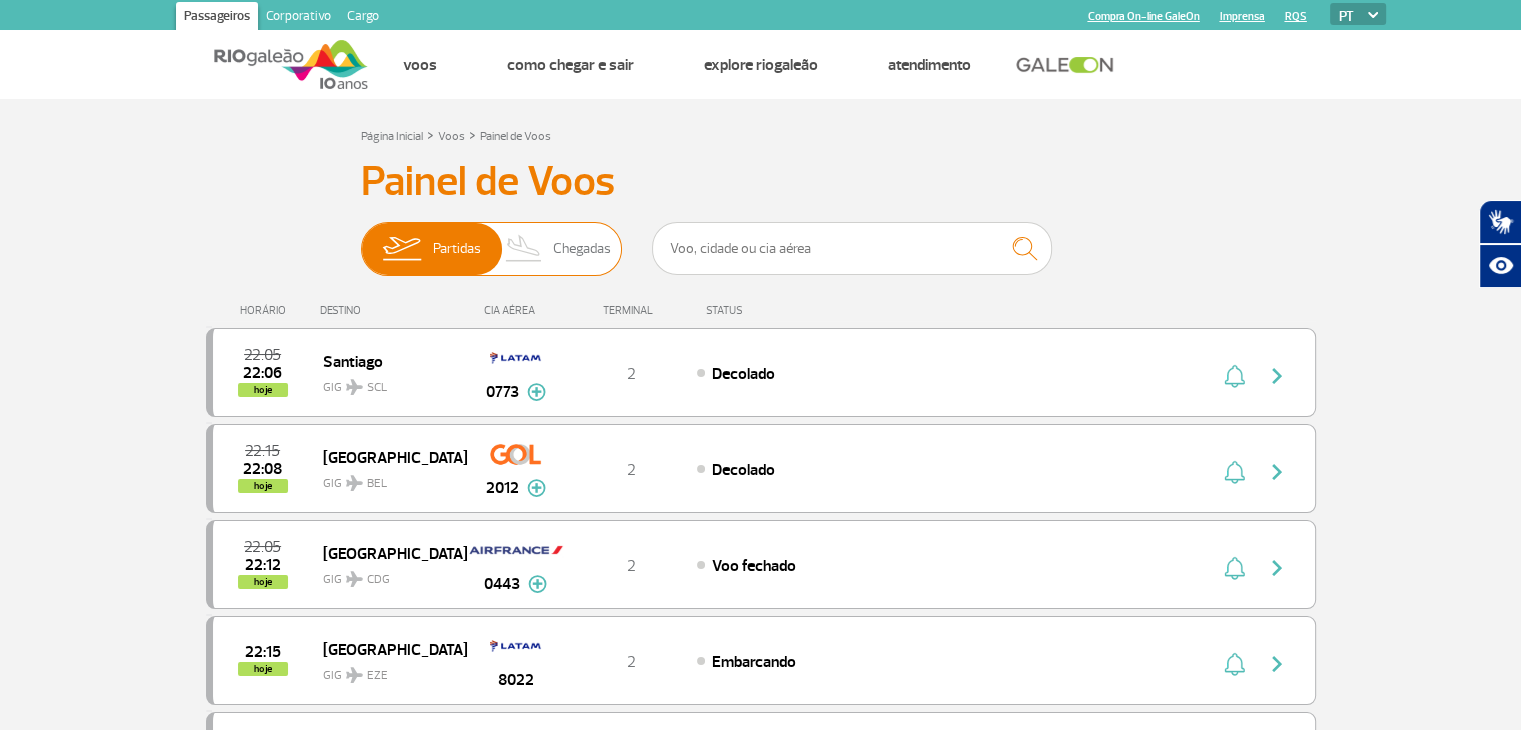 click on "Partidas   Chegadas" at bounding box center (361, 239) 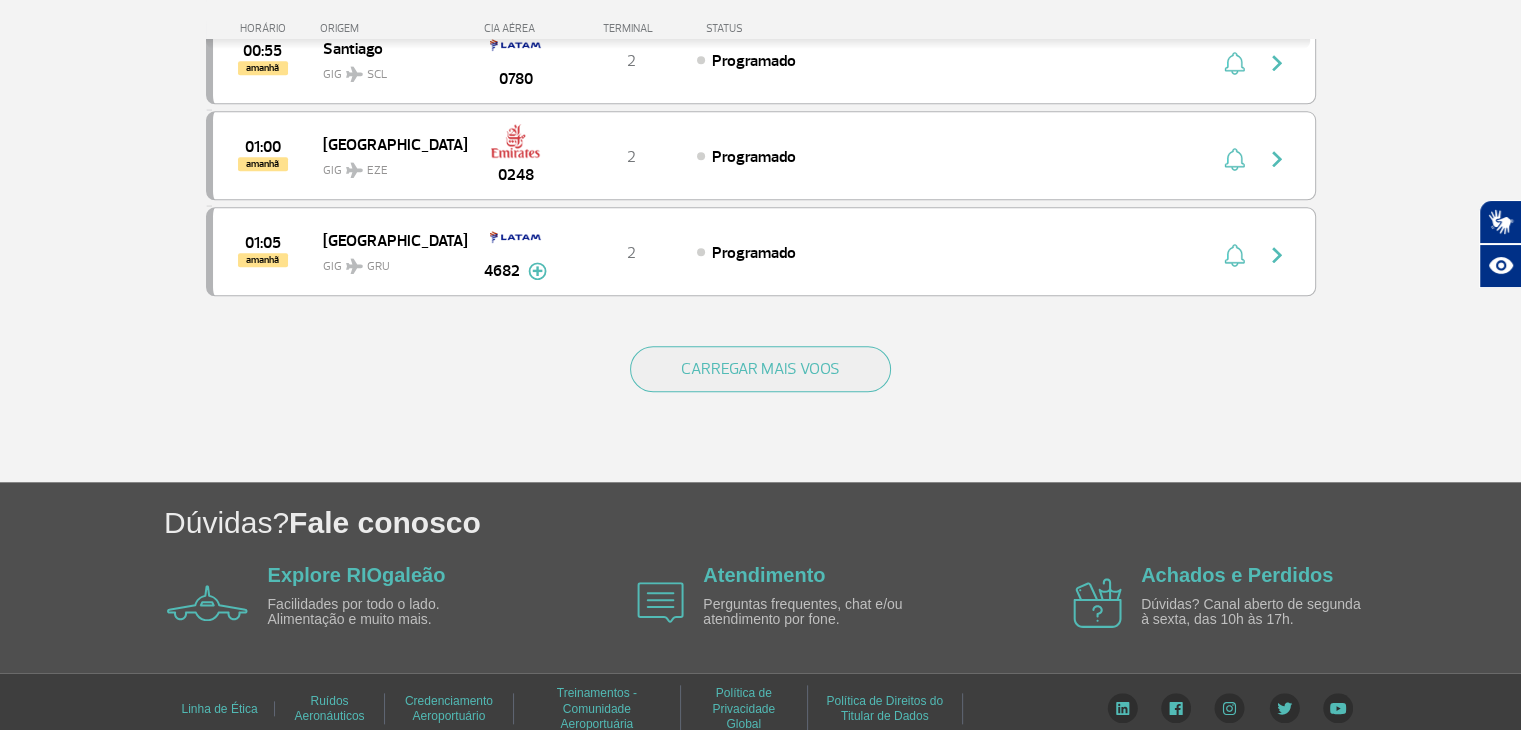scroll, scrollTop: 1832, scrollLeft: 0, axis: vertical 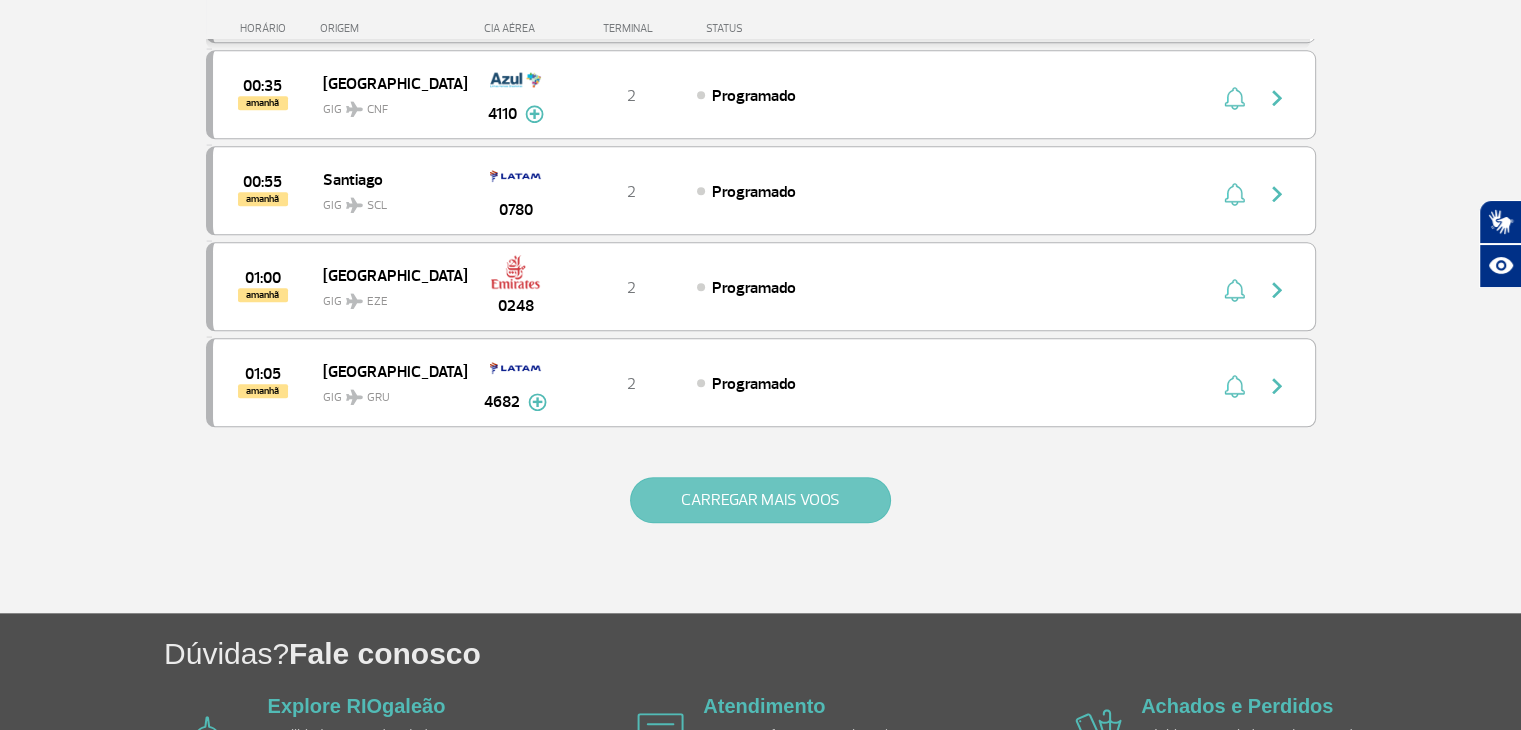click on "CARREGAR MAIS VOOS" at bounding box center (760, 500) 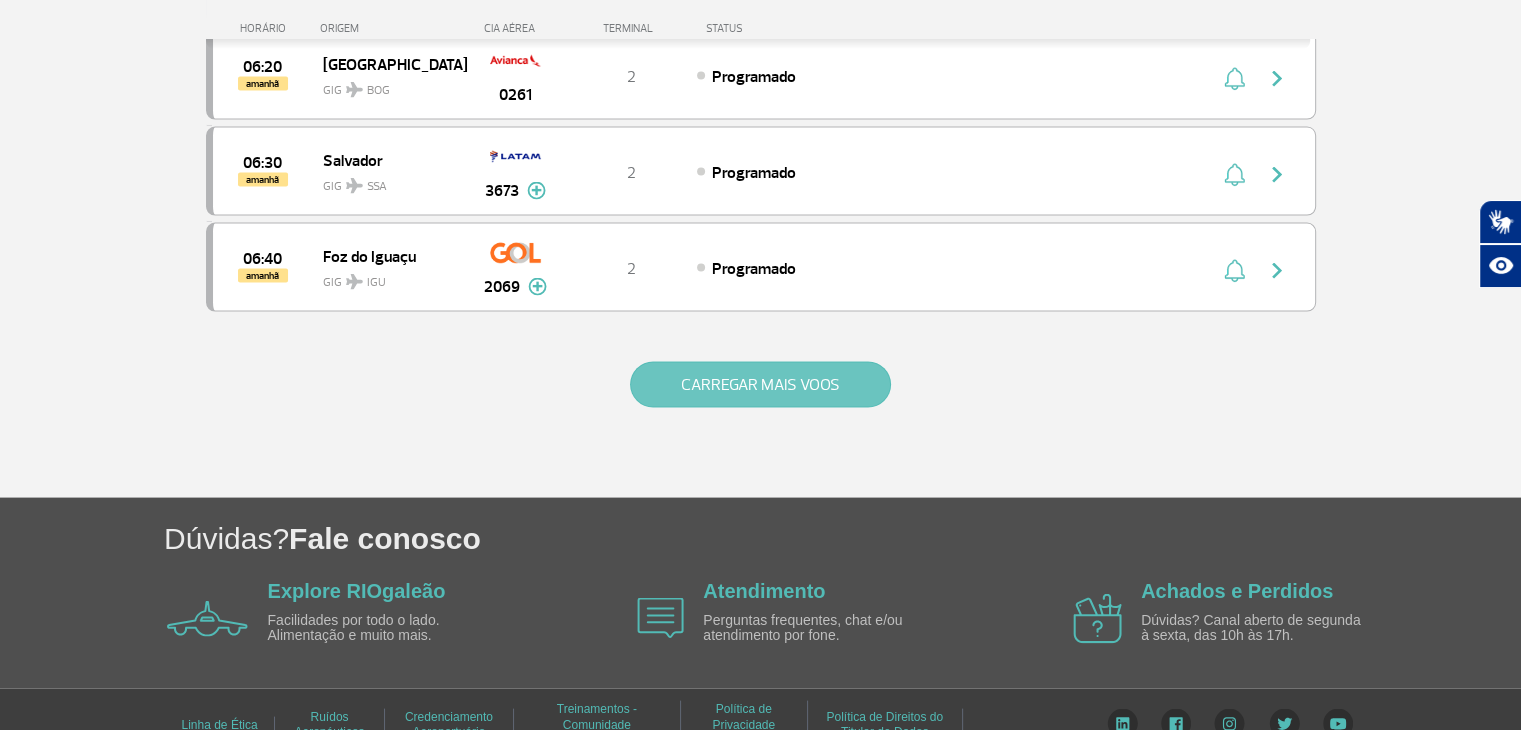 click on "CARREGAR MAIS VOOS" at bounding box center [760, 385] 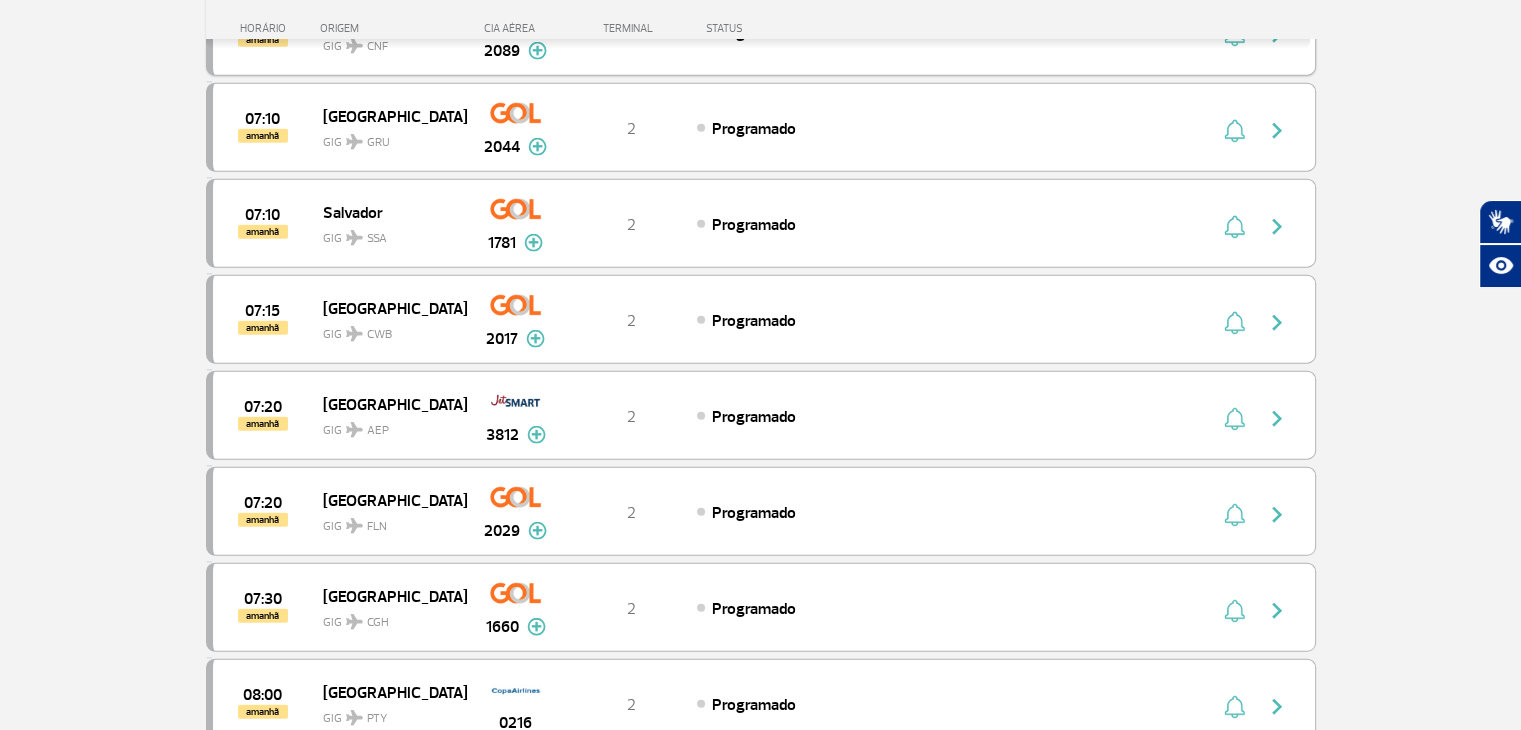 scroll, scrollTop: 5453, scrollLeft: 0, axis: vertical 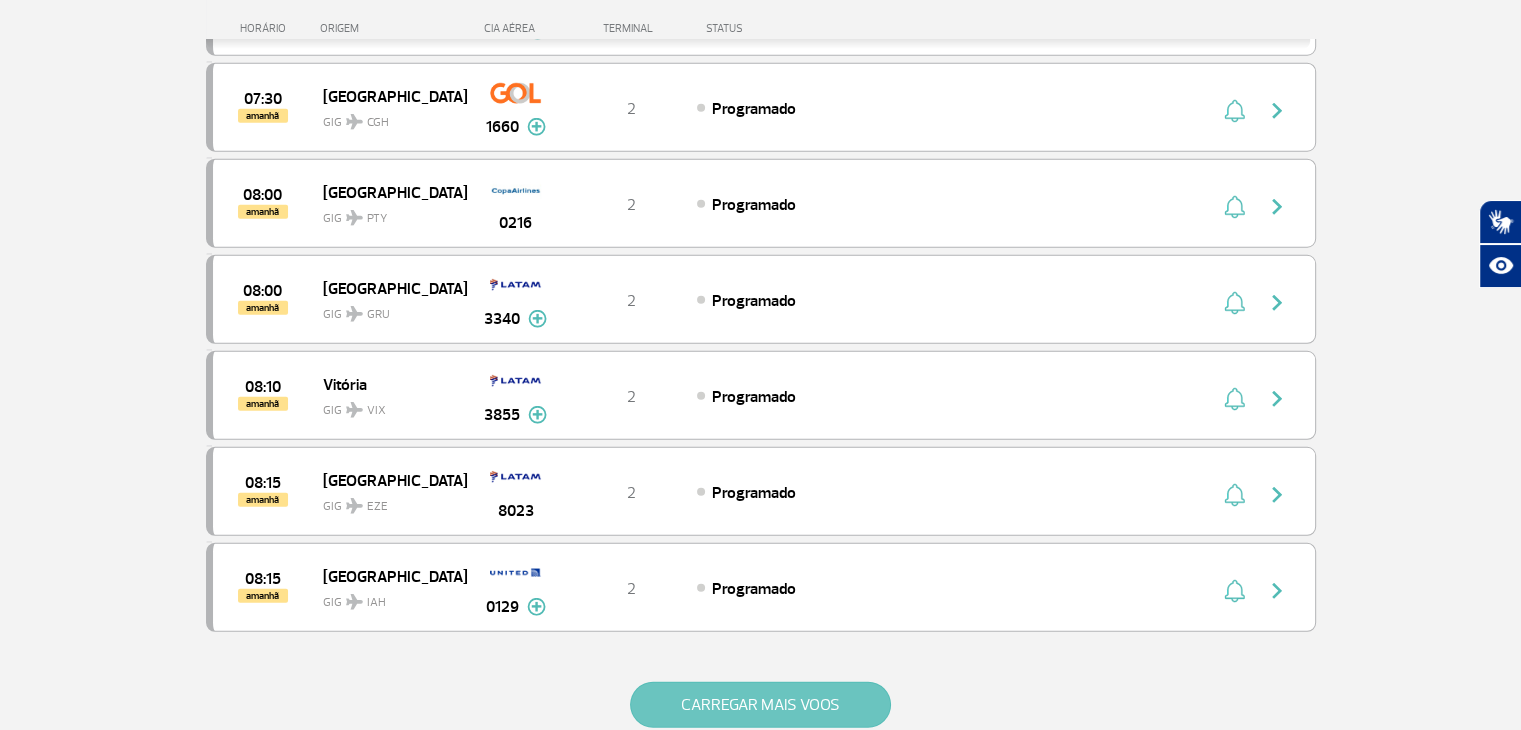click on "CARREGAR MAIS VOOS" at bounding box center [760, 705] 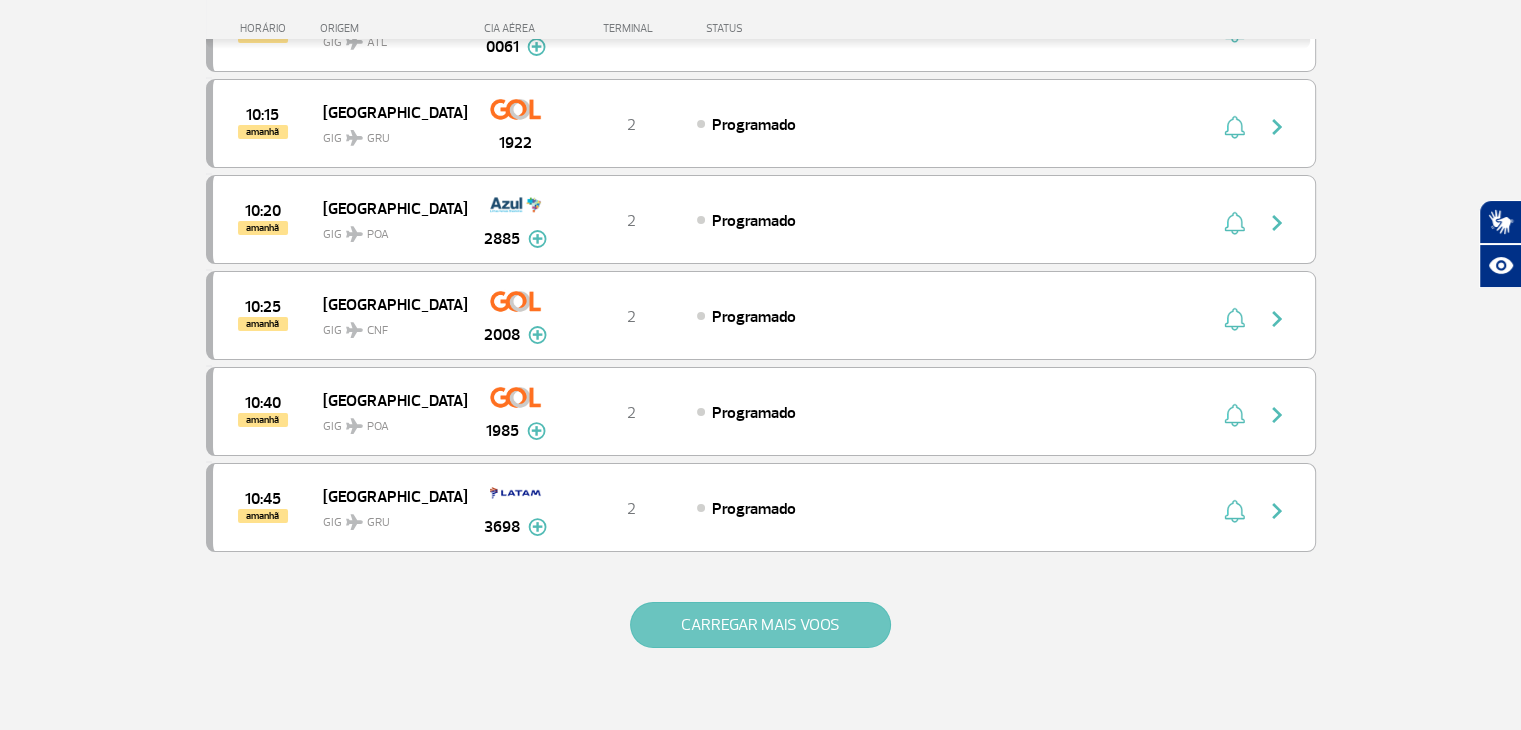 click on "CARREGAR MAIS VOOS" at bounding box center (760, 625) 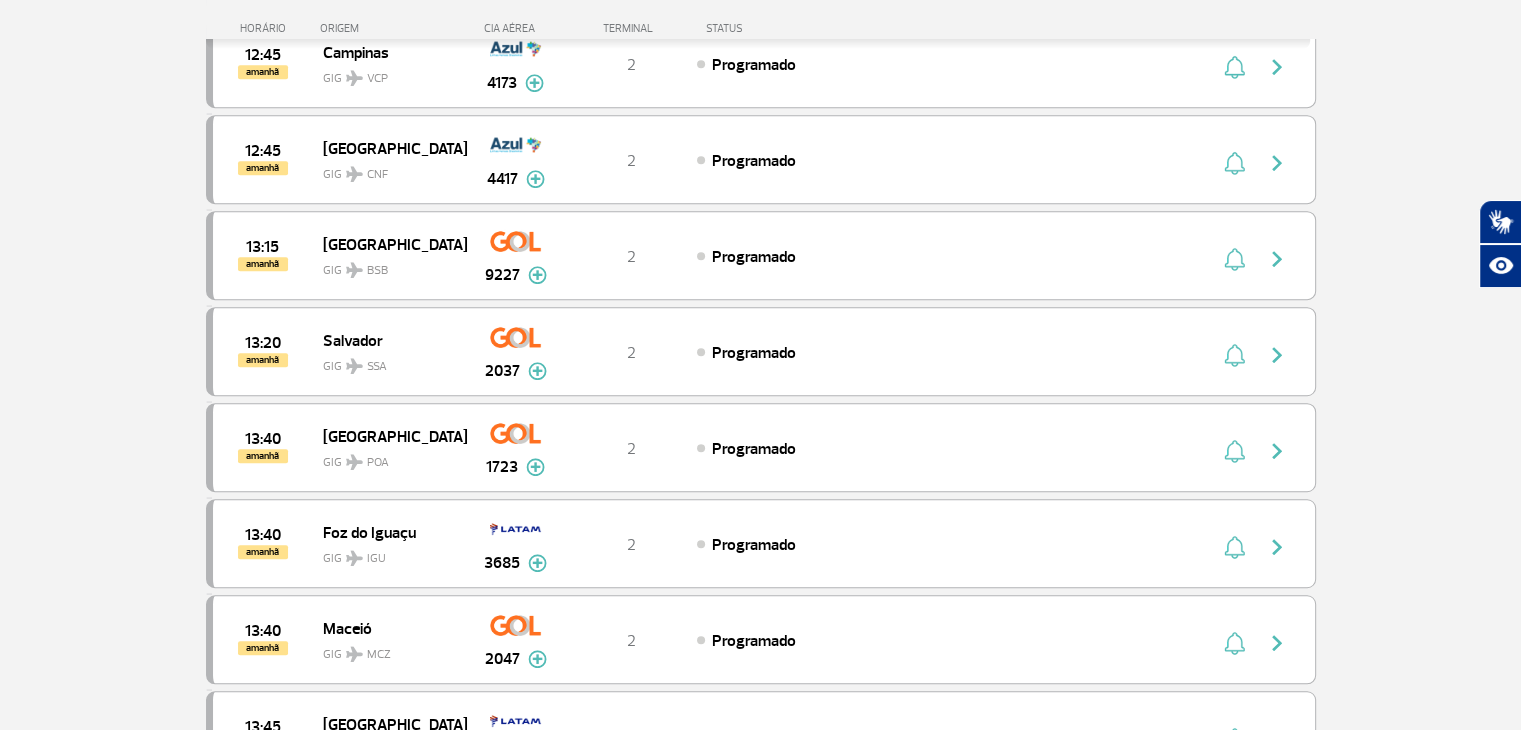scroll, scrollTop: 9565, scrollLeft: 0, axis: vertical 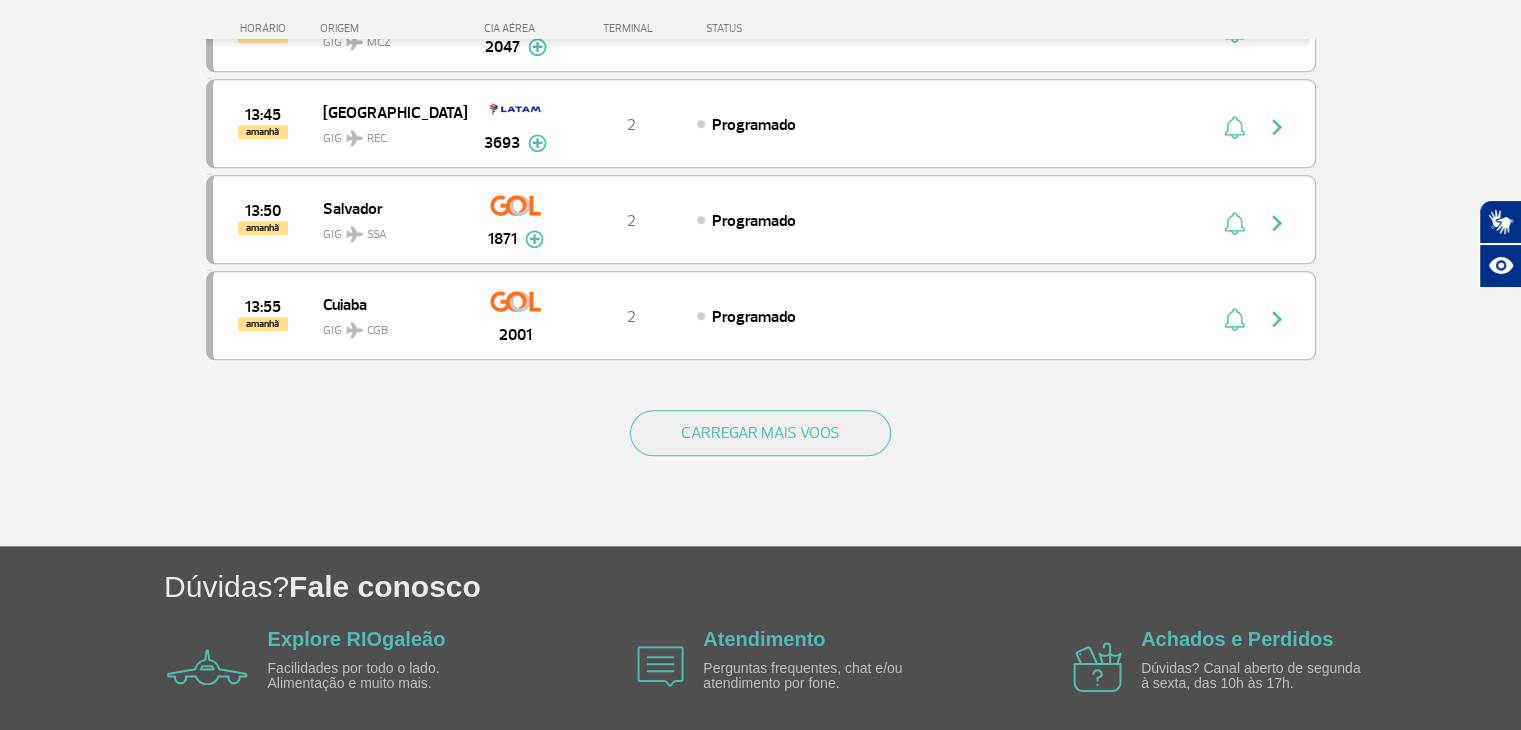 click on "CARREGAR MAIS VOOS" at bounding box center [761, 465] 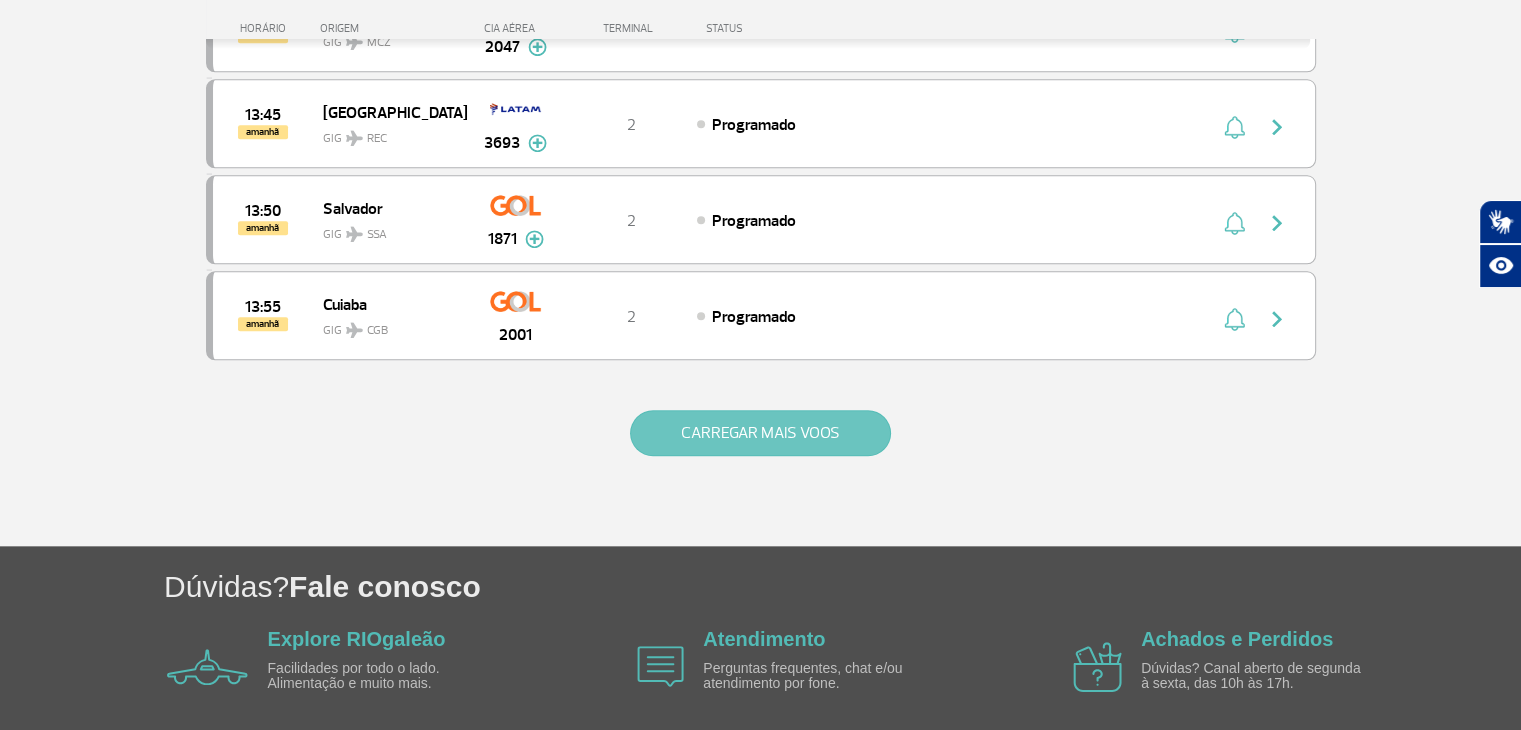 click on "CARREGAR MAIS VOOS" at bounding box center (760, 433) 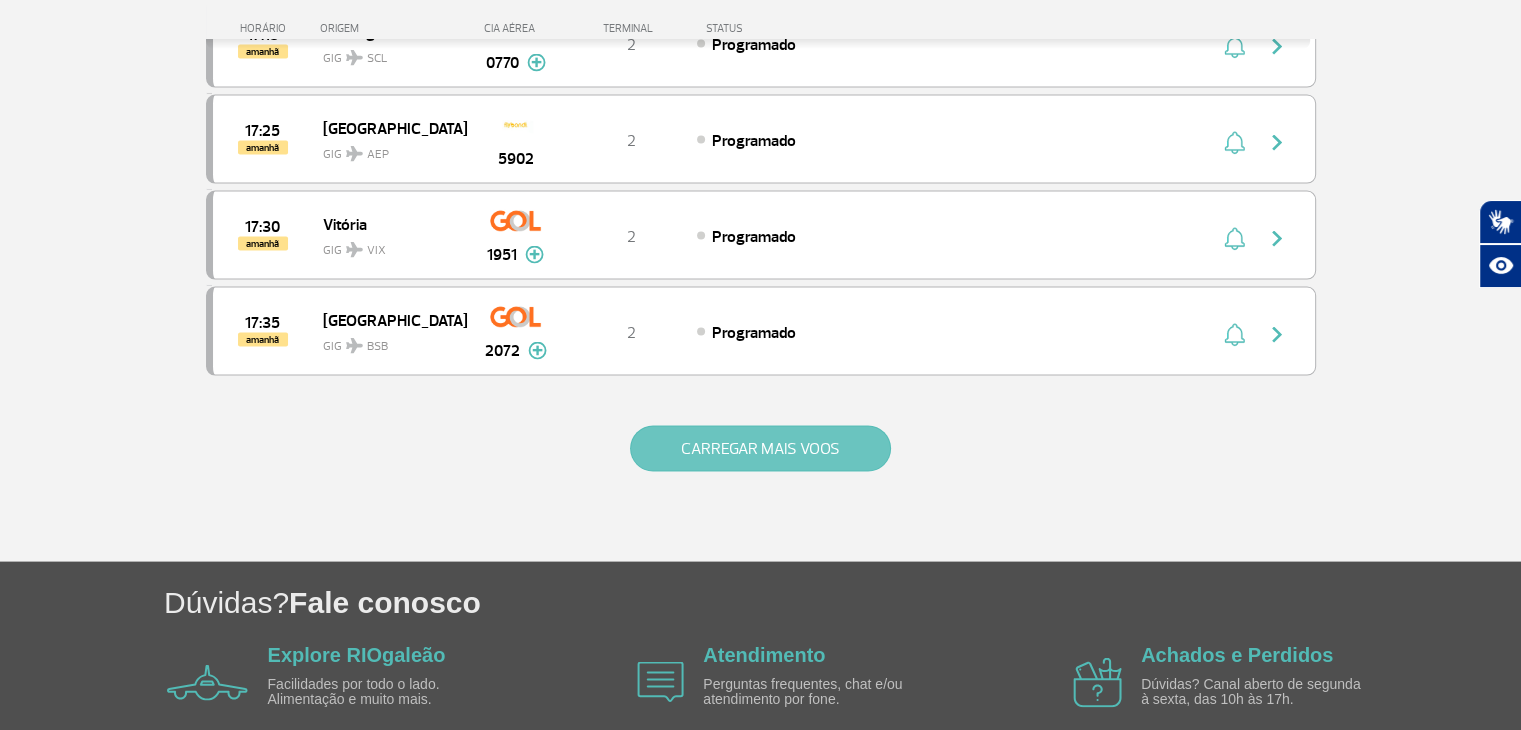 click on "CARREGAR MAIS VOOS" at bounding box center (760, 449) 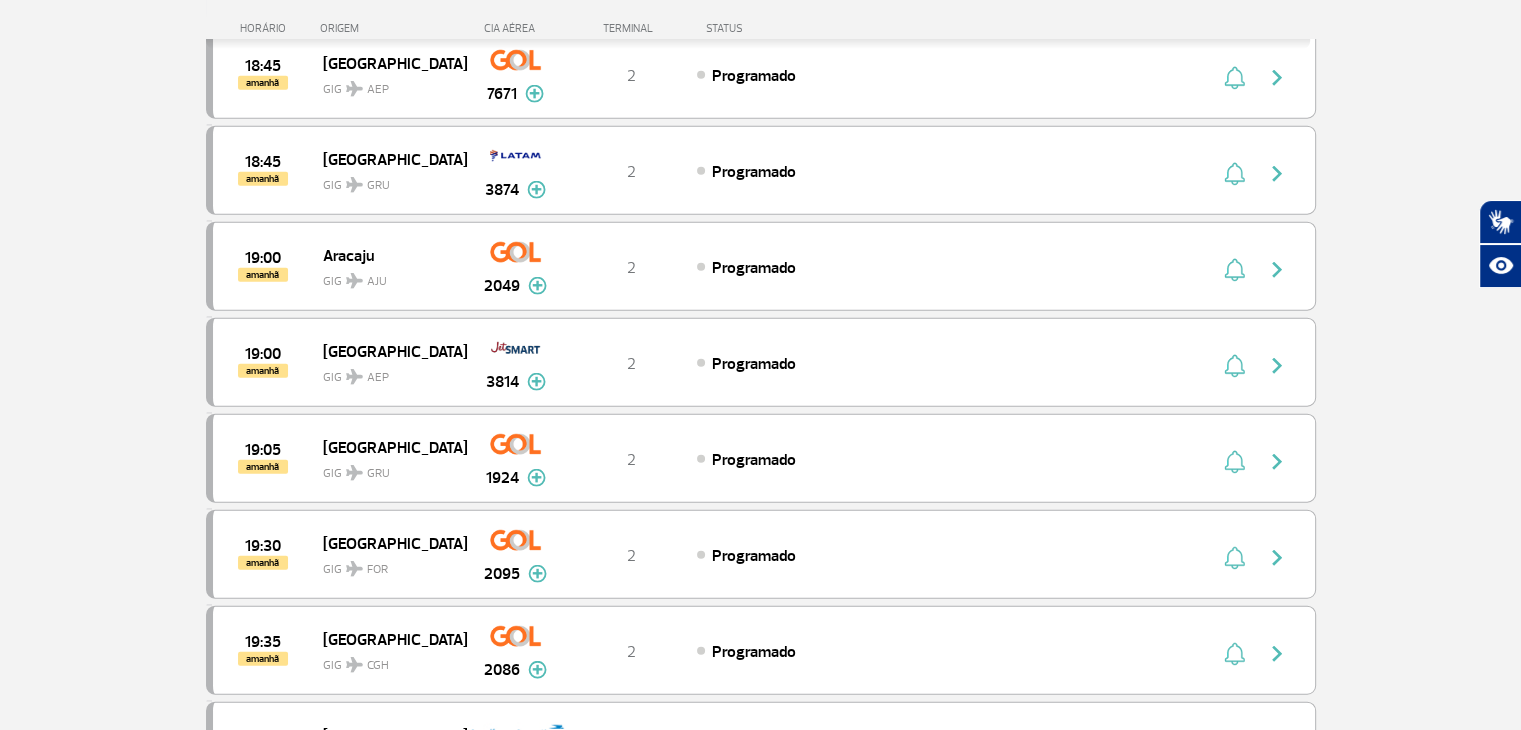 scroll, scrollTop: 12469, scrollLeft: 0, axis: vertical 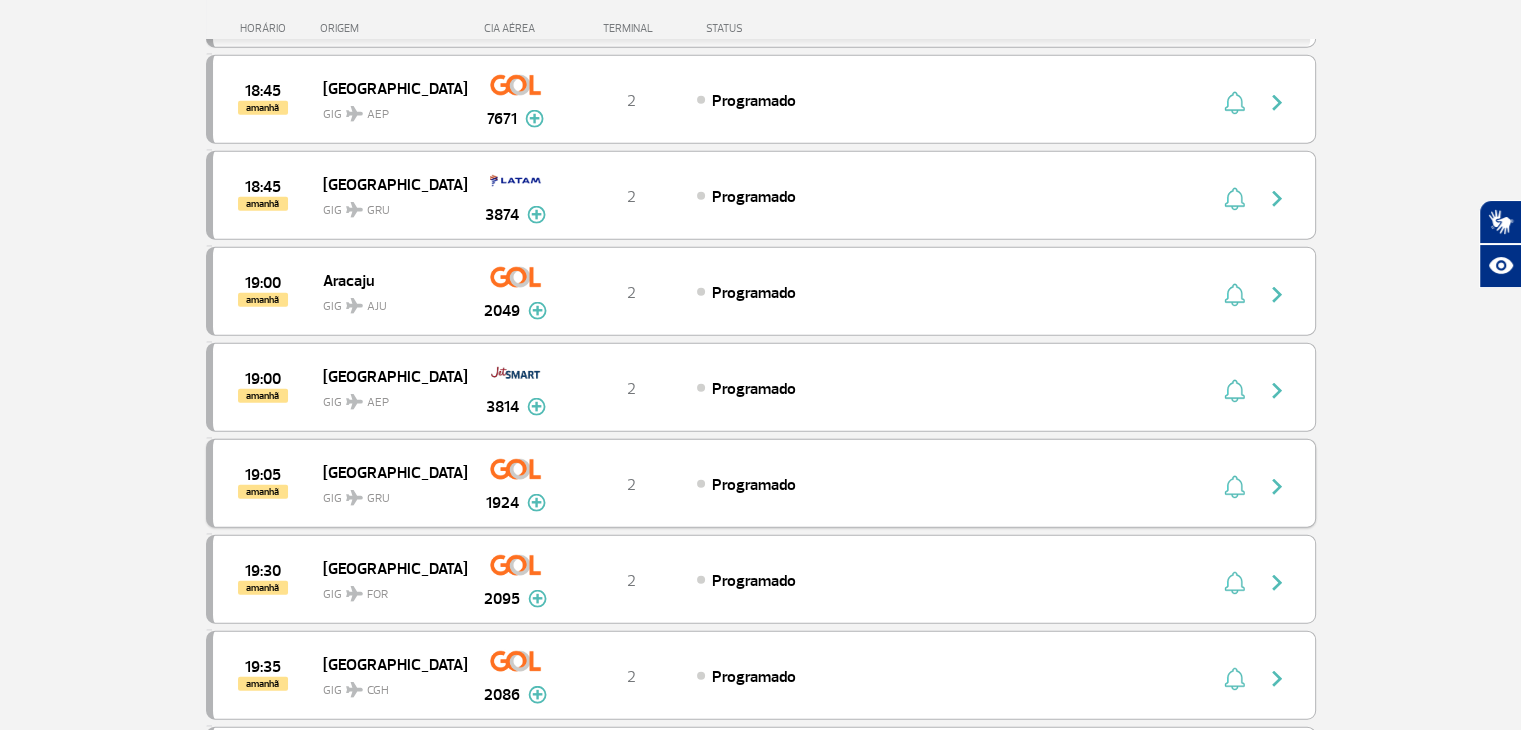 click on "Programado" at bounding box center (917, 484) 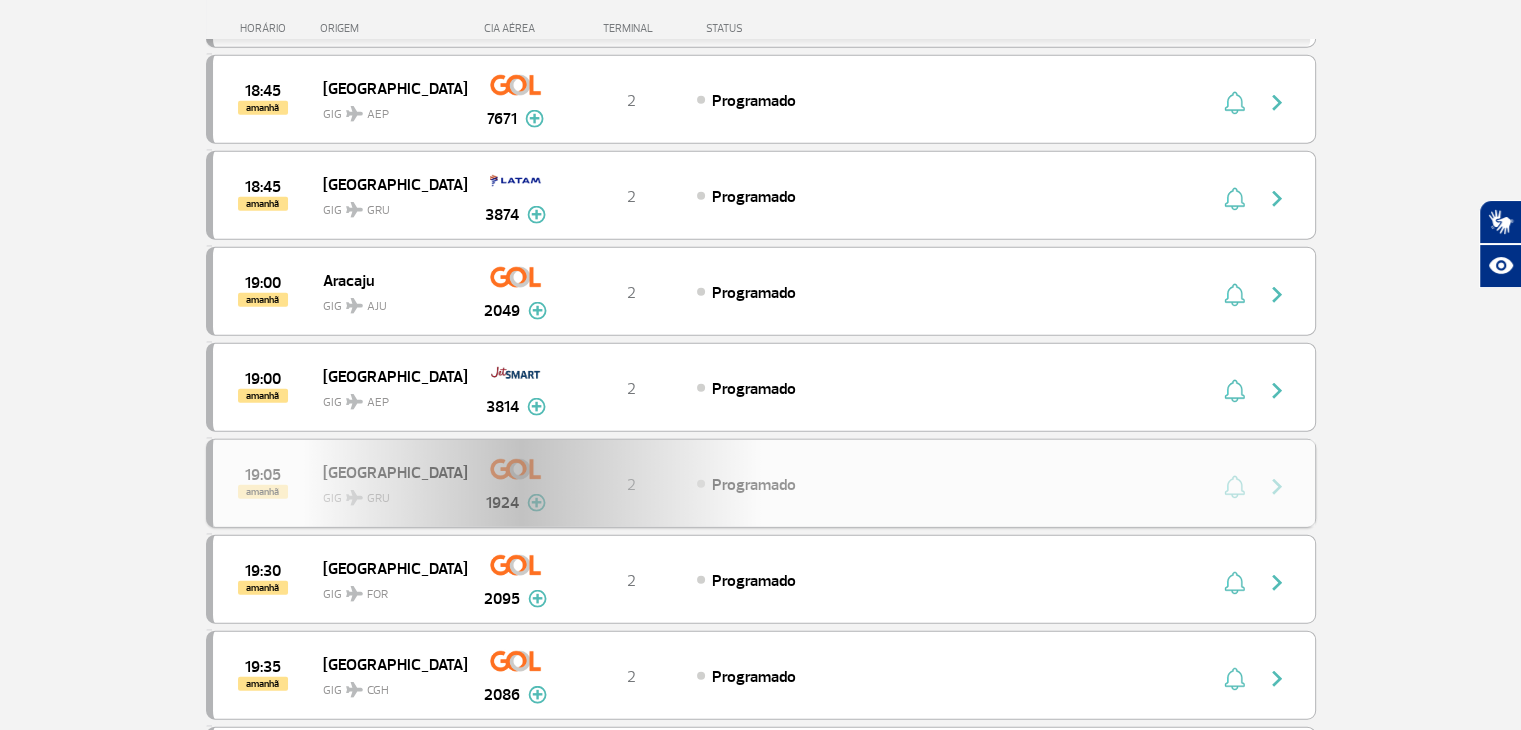 scroll, scrollTop: 0, scrollLeft: 0, axis: both 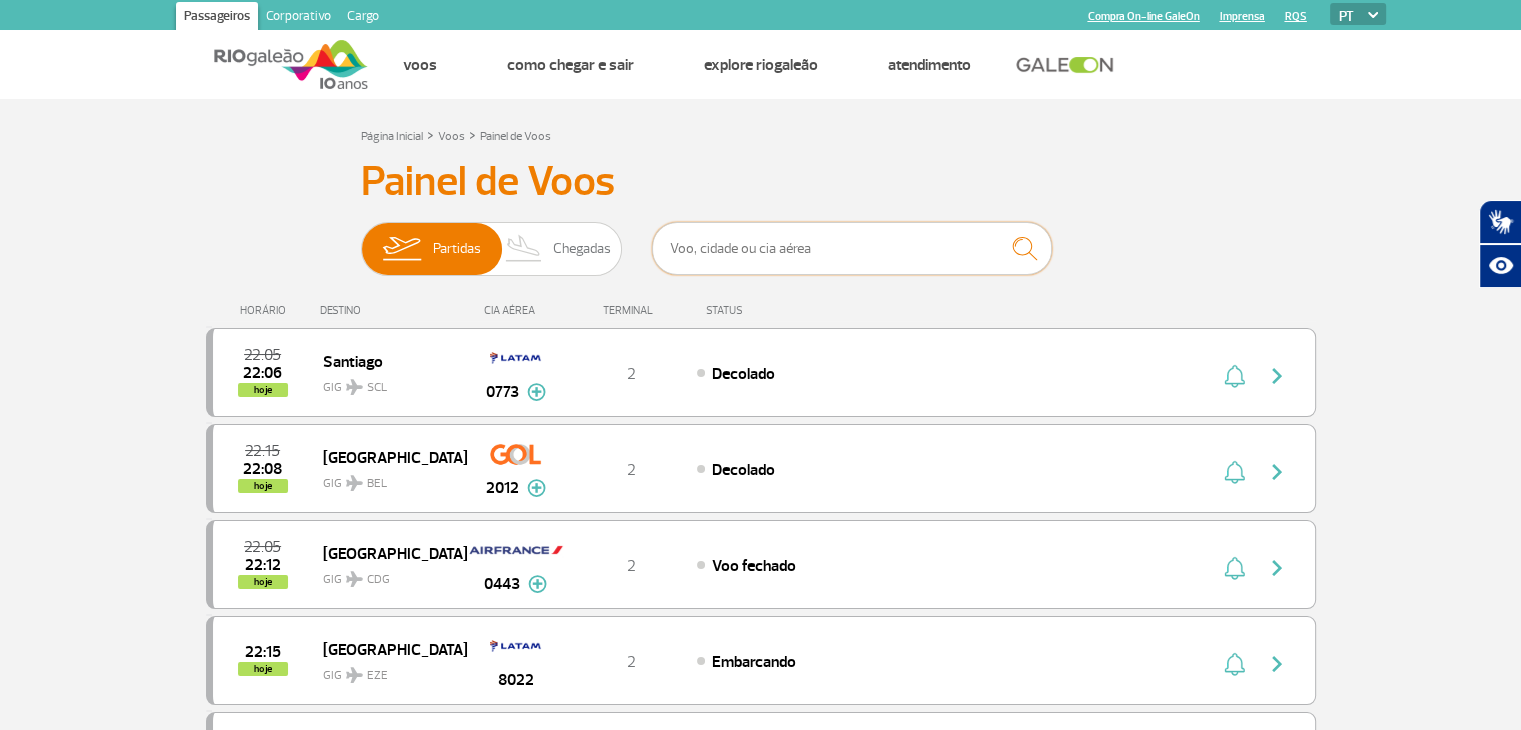click at bounding box center (852, 248) 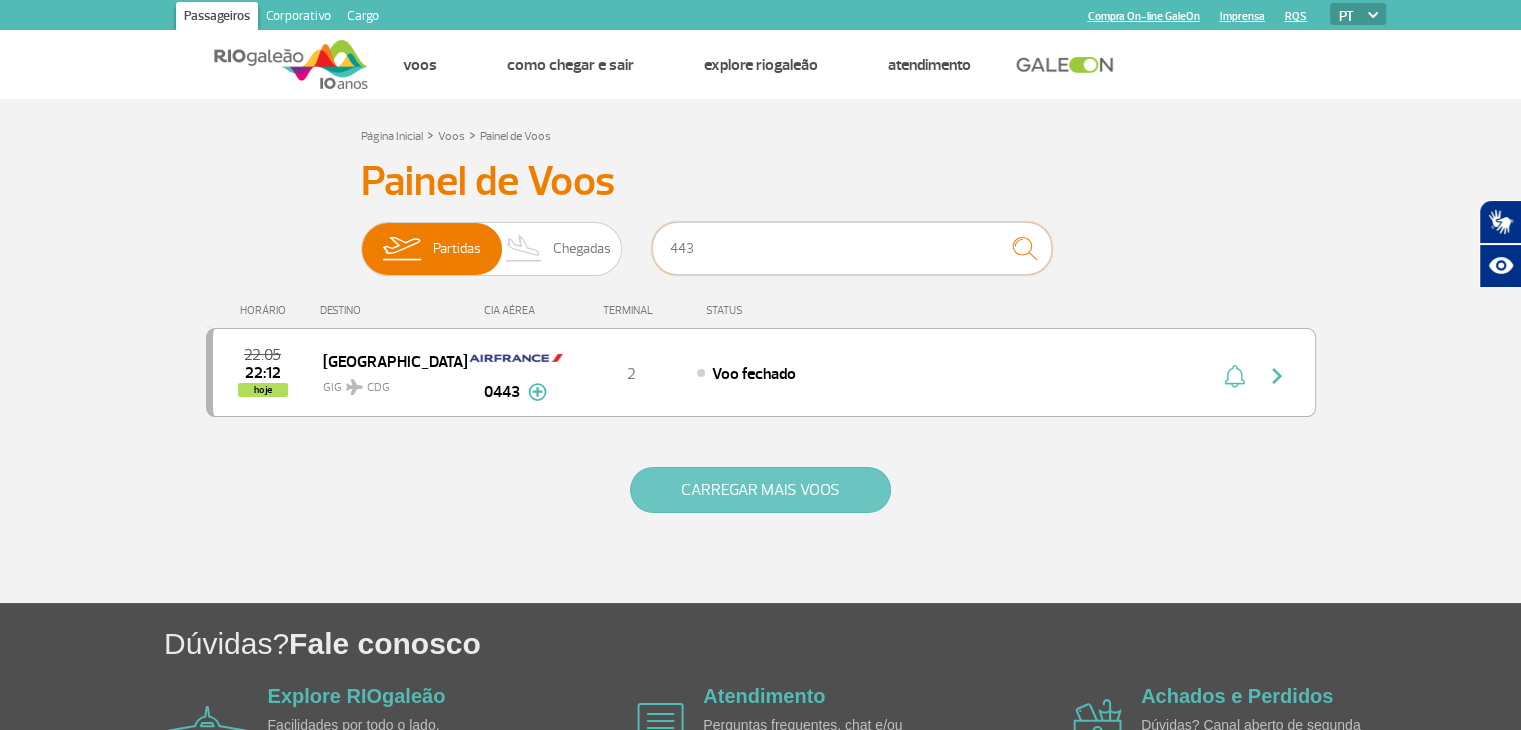 type on "443" 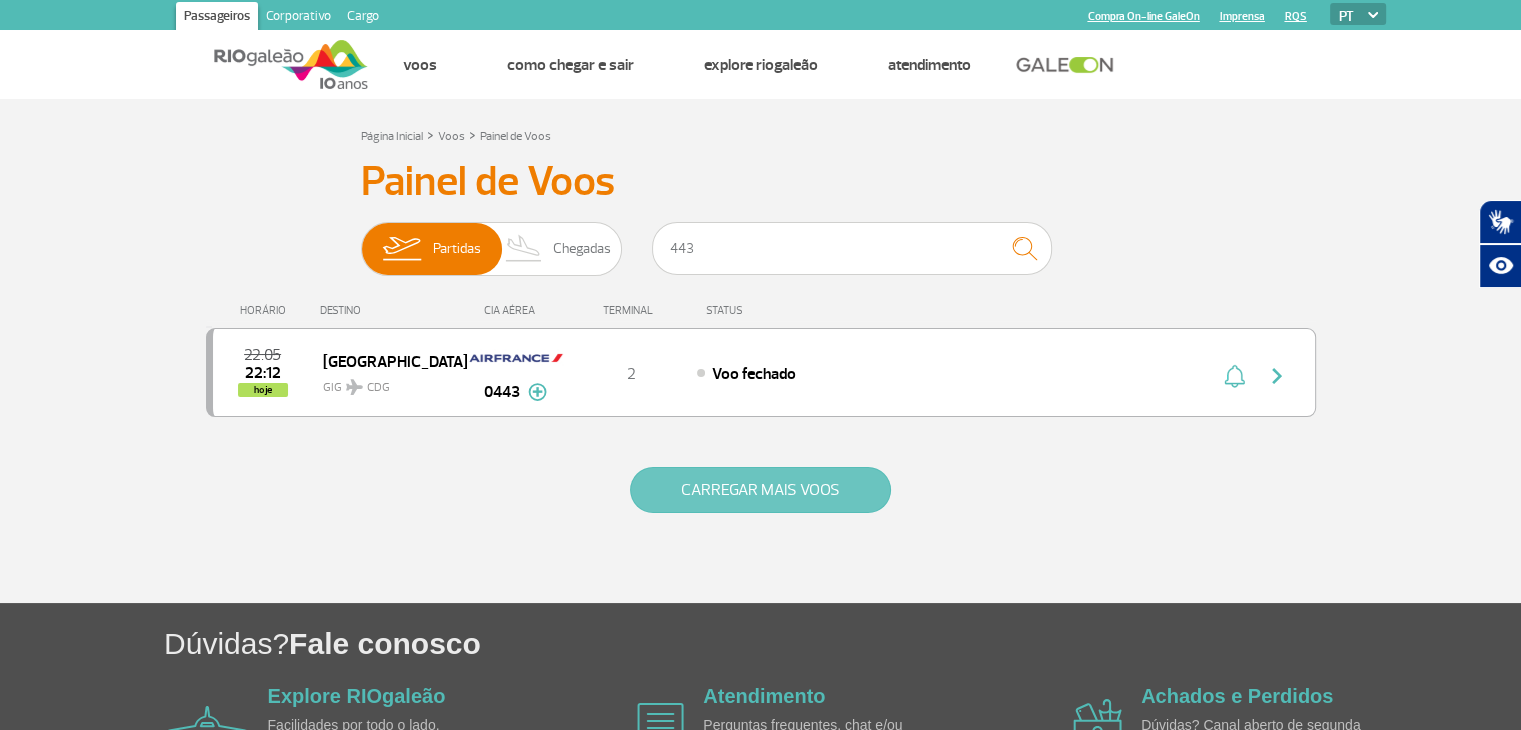 click on "CARREGAR MAIS VOOS" at bounding box center [760, 490] 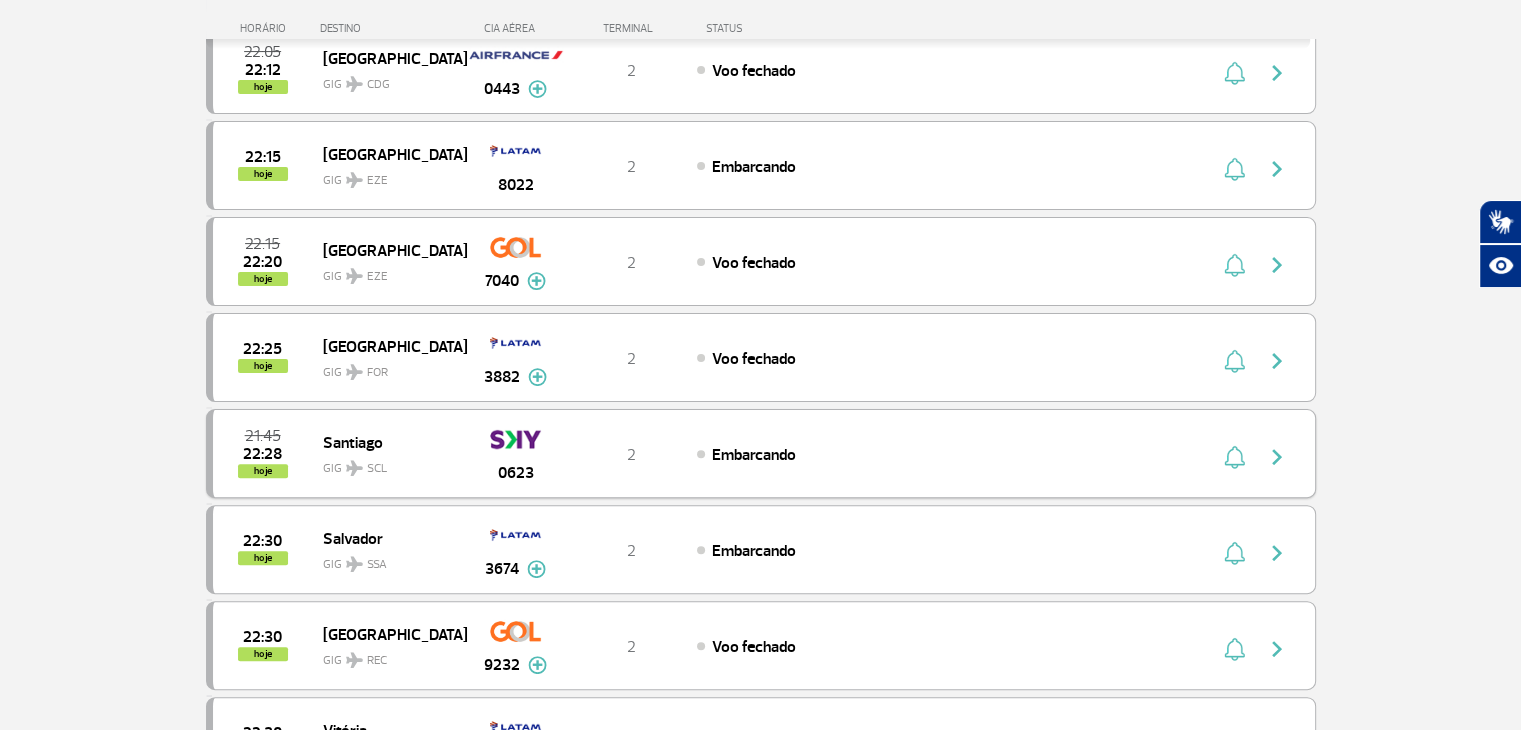 scroll, scrollTop: 500, scrollLeft: 0, axis: vertical 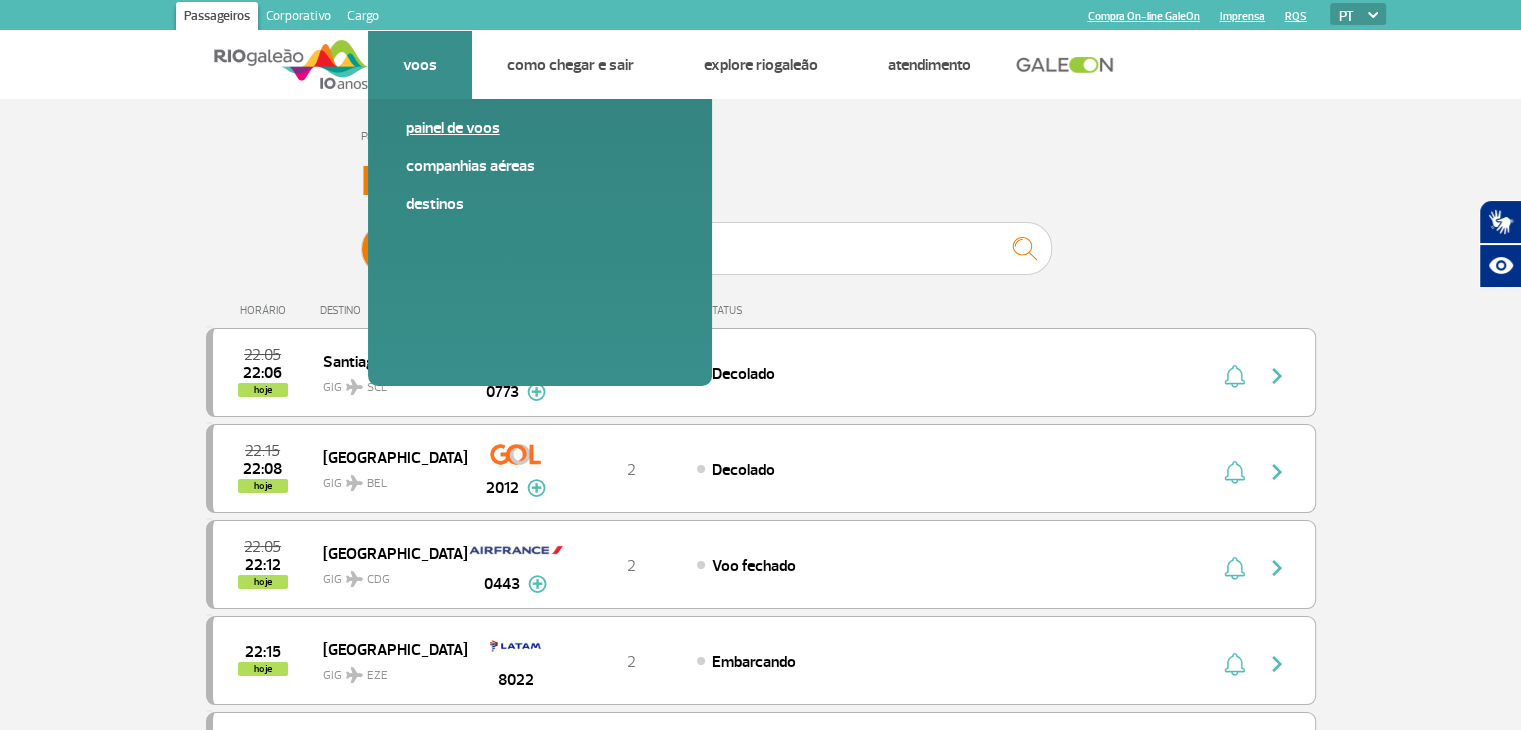 click on "Painel de voos" at bounding box center [540, 128] 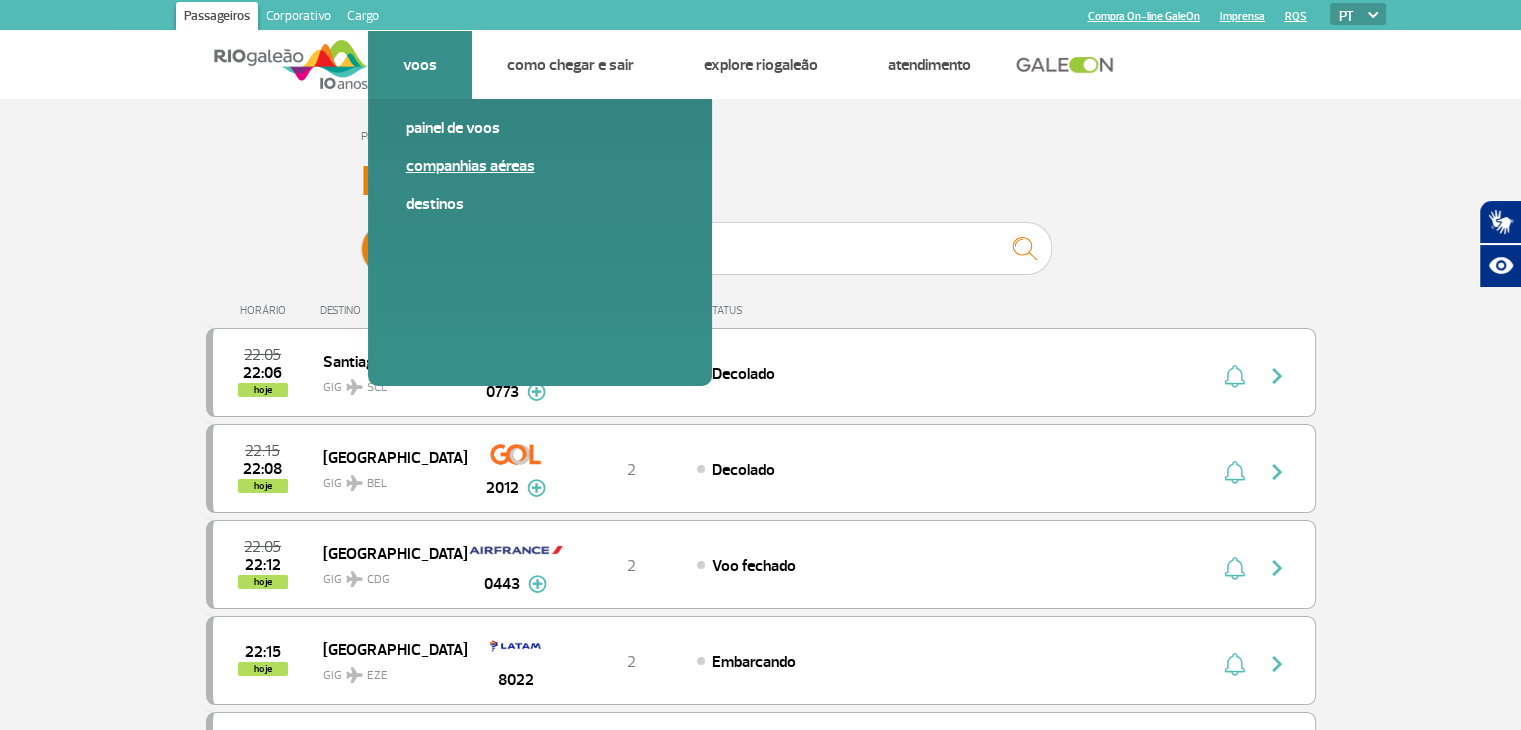 click on "Companhias Aéreas" at bounding box center (540, 166) 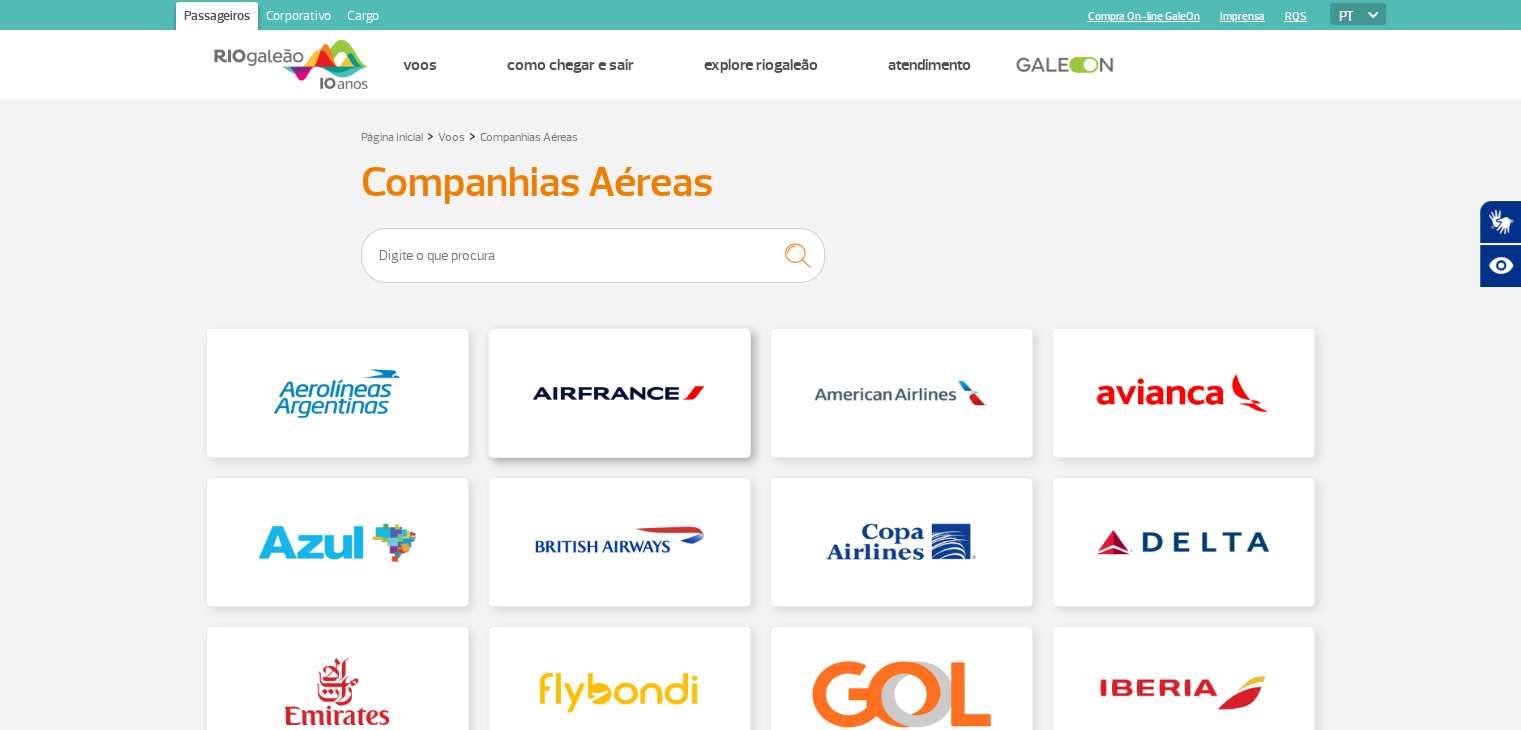 click at bounding box center (619, 393) 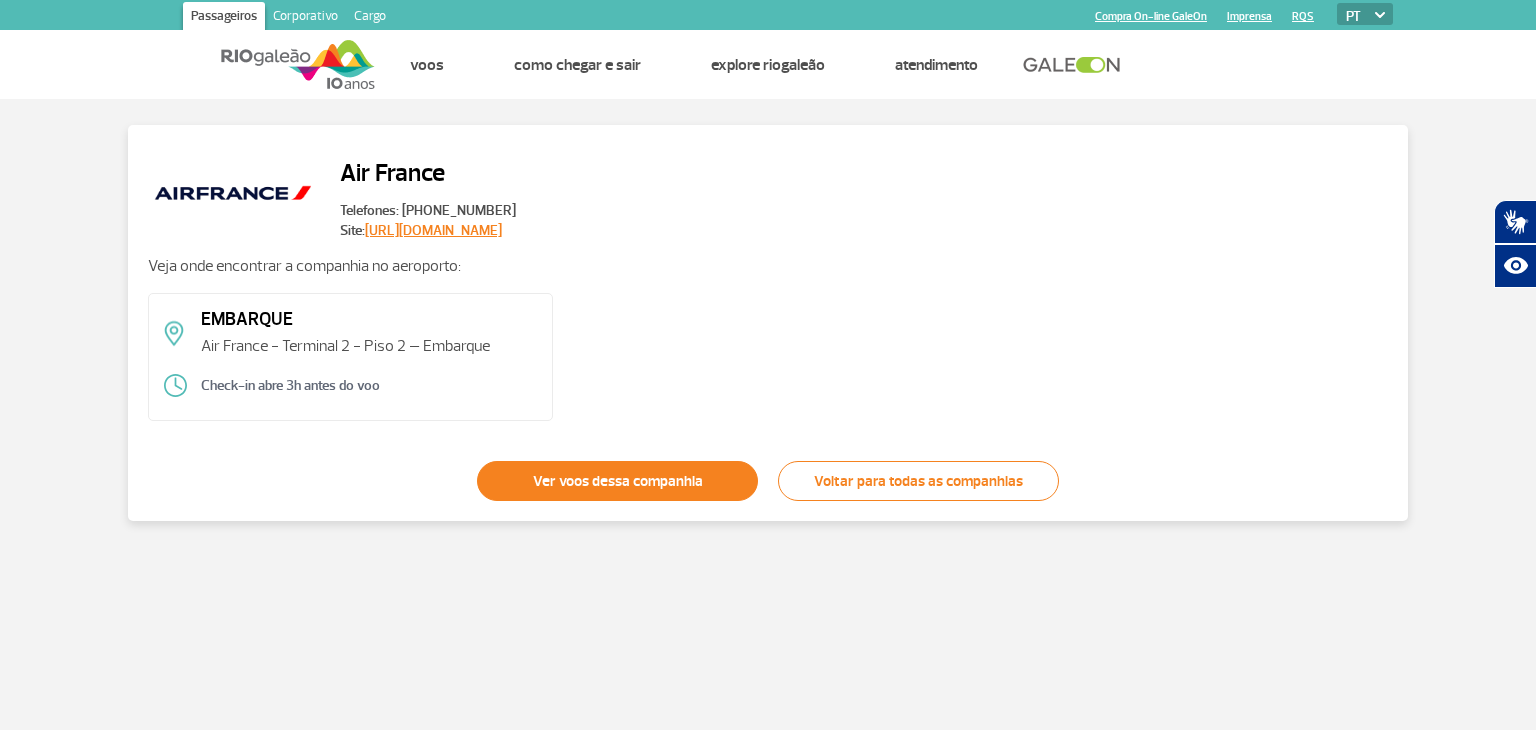 click on "Ver voos dessa companhia" at bounding box center [617, 481] 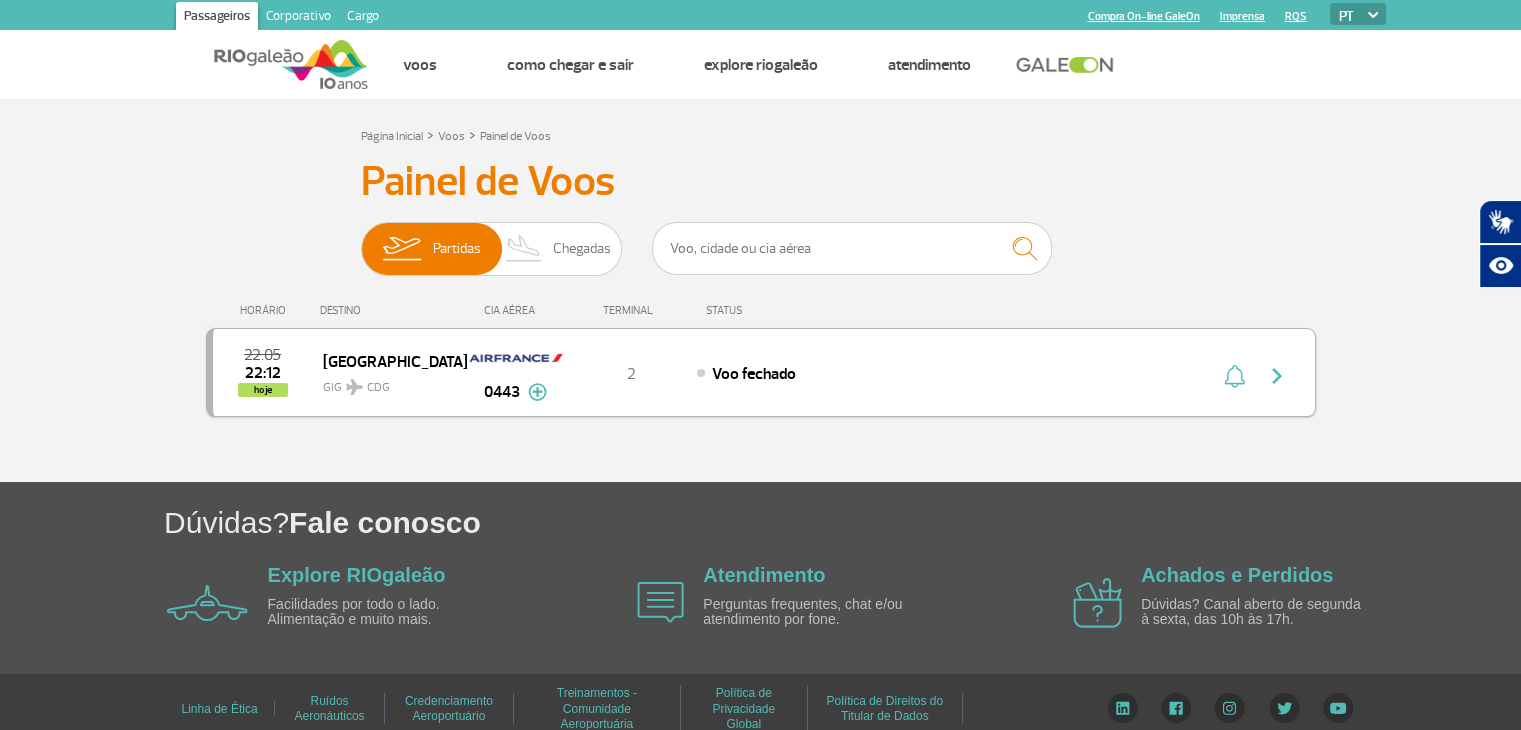 drag, startPoint x: 1284, startPoint y: 388, endPoint x: 523, endPoint y: 366, distance: 761.31793 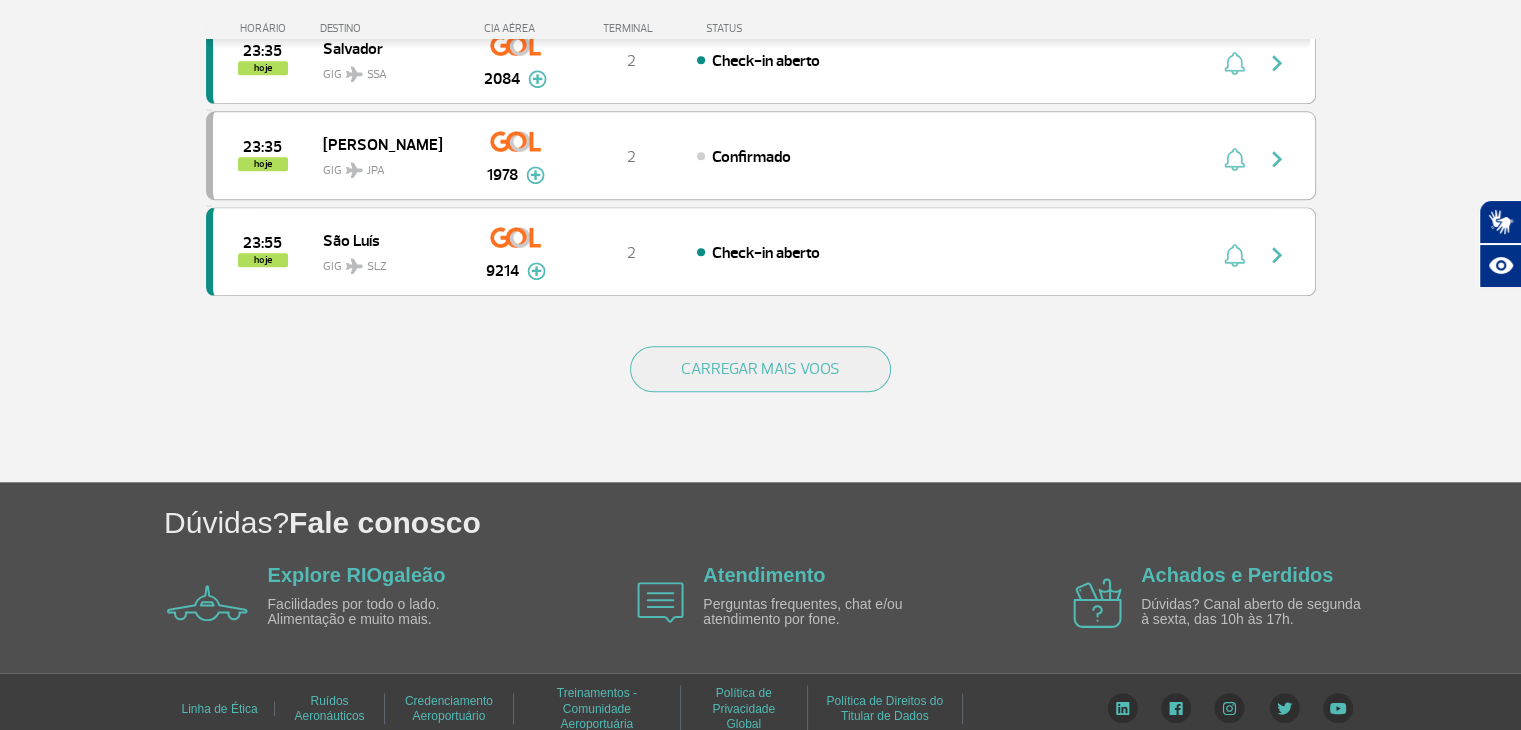 scroll, scrollTop: 1961, scrollLeft: 0, axis: vertical 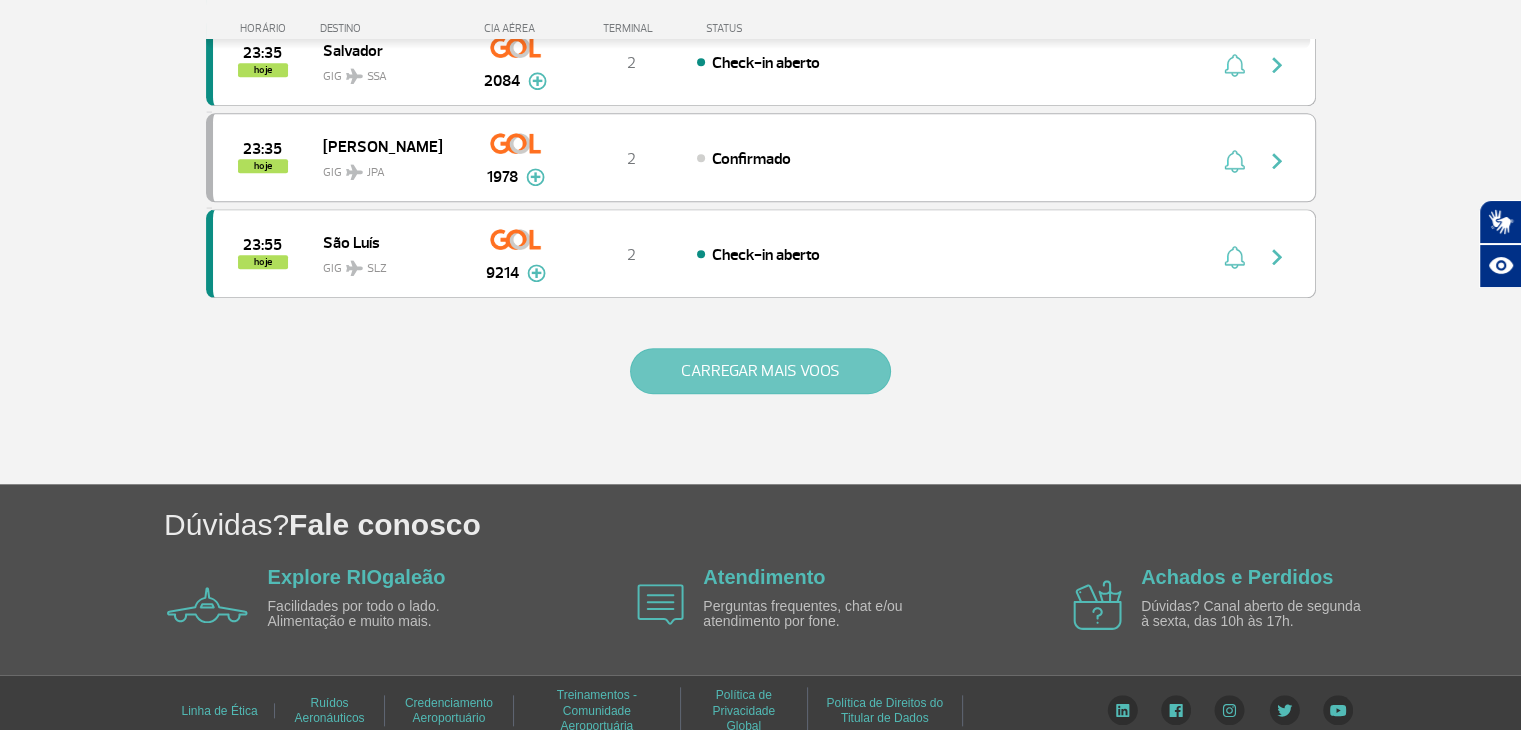 click on "CARREGAR MAIS VOOS" at bounding box center [760, 371] 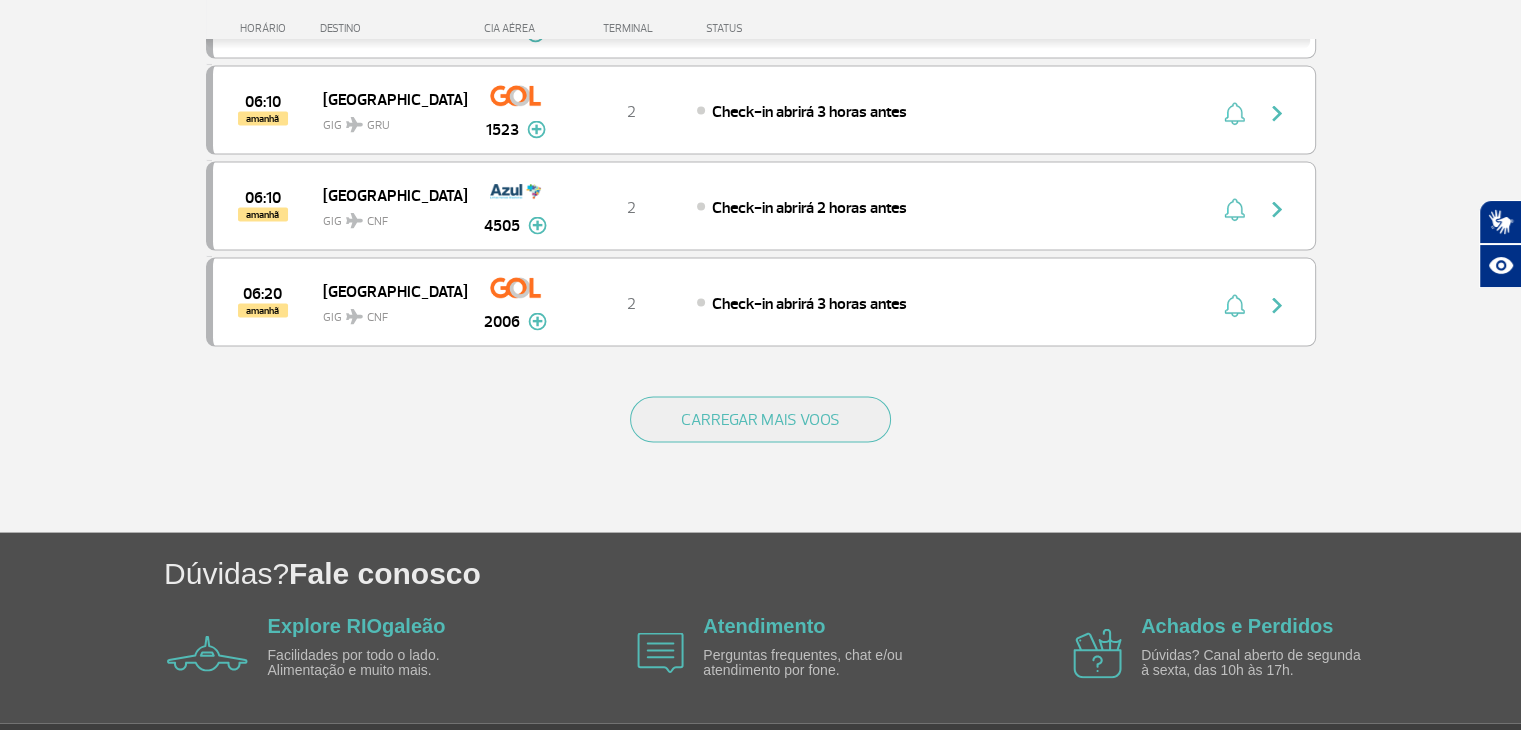 scroll, scrollTop: 3867, scrollLeft: 0, axis: vertical 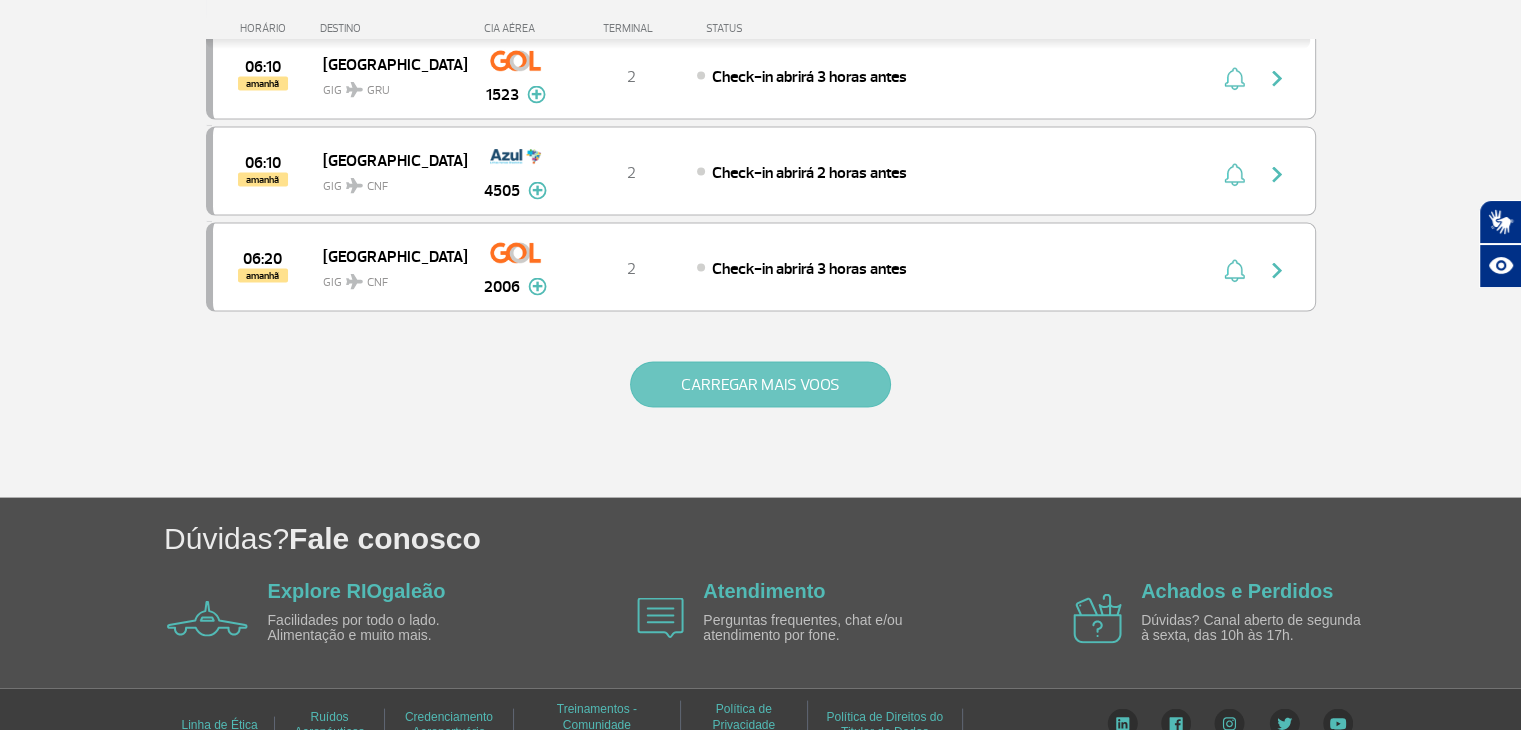 click on "CARREGAR MAIS VOOS" at bounding box center (760, 385) 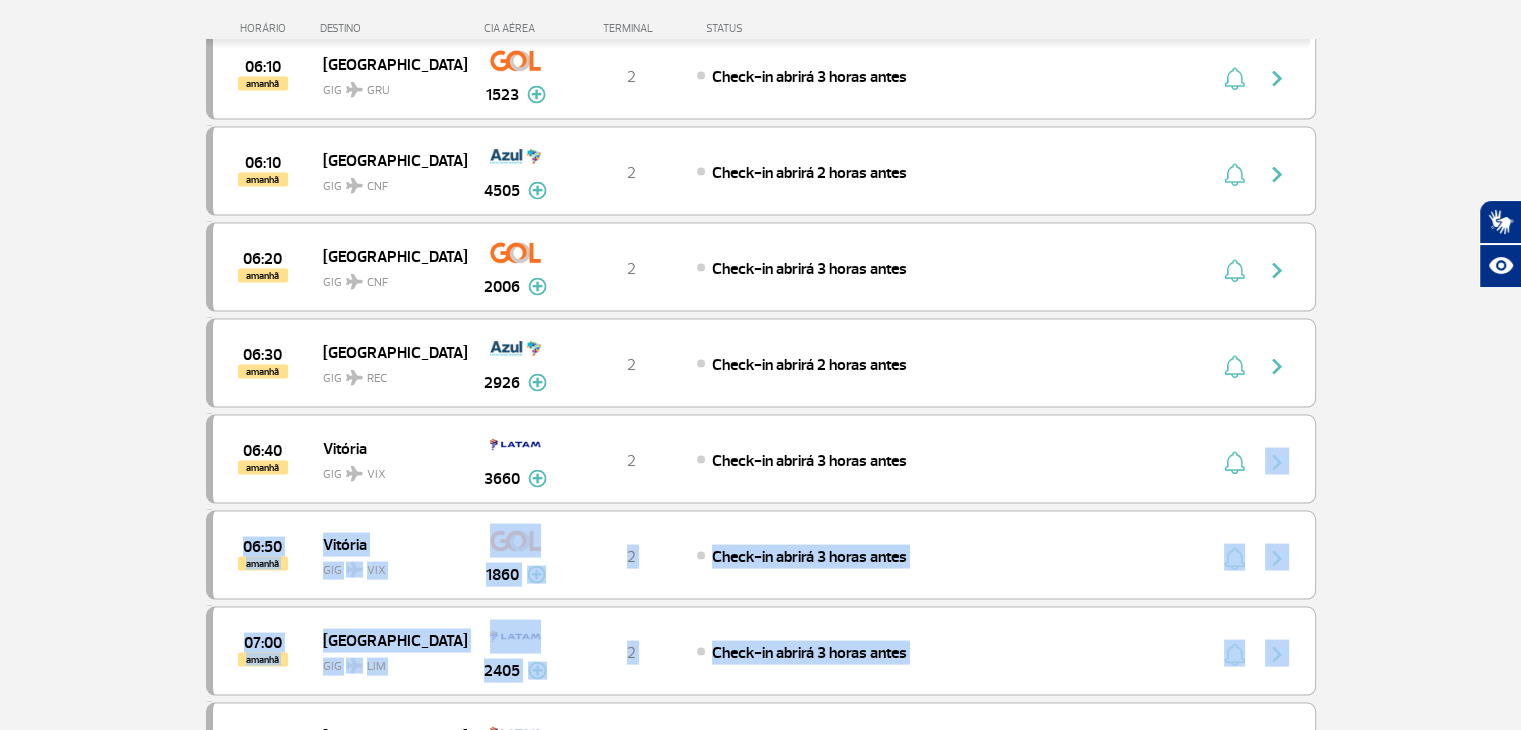 drag, startPoint x: 1516, startPoint y: 458, endPoint x: 1535, endPoint y: 583, distance: 126.43575 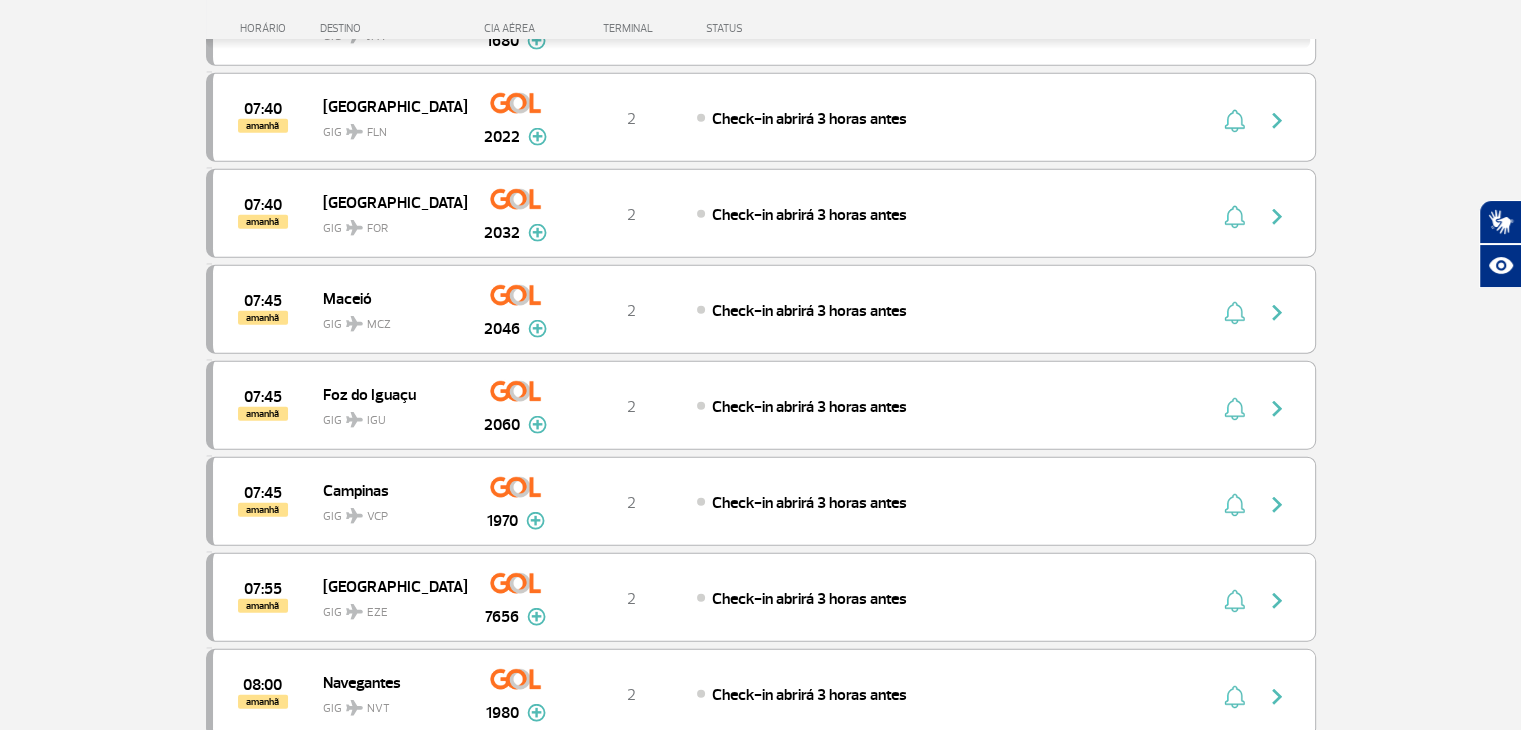scroll, scrollTop: 5771, scrollLeft: 0, axis: vertical 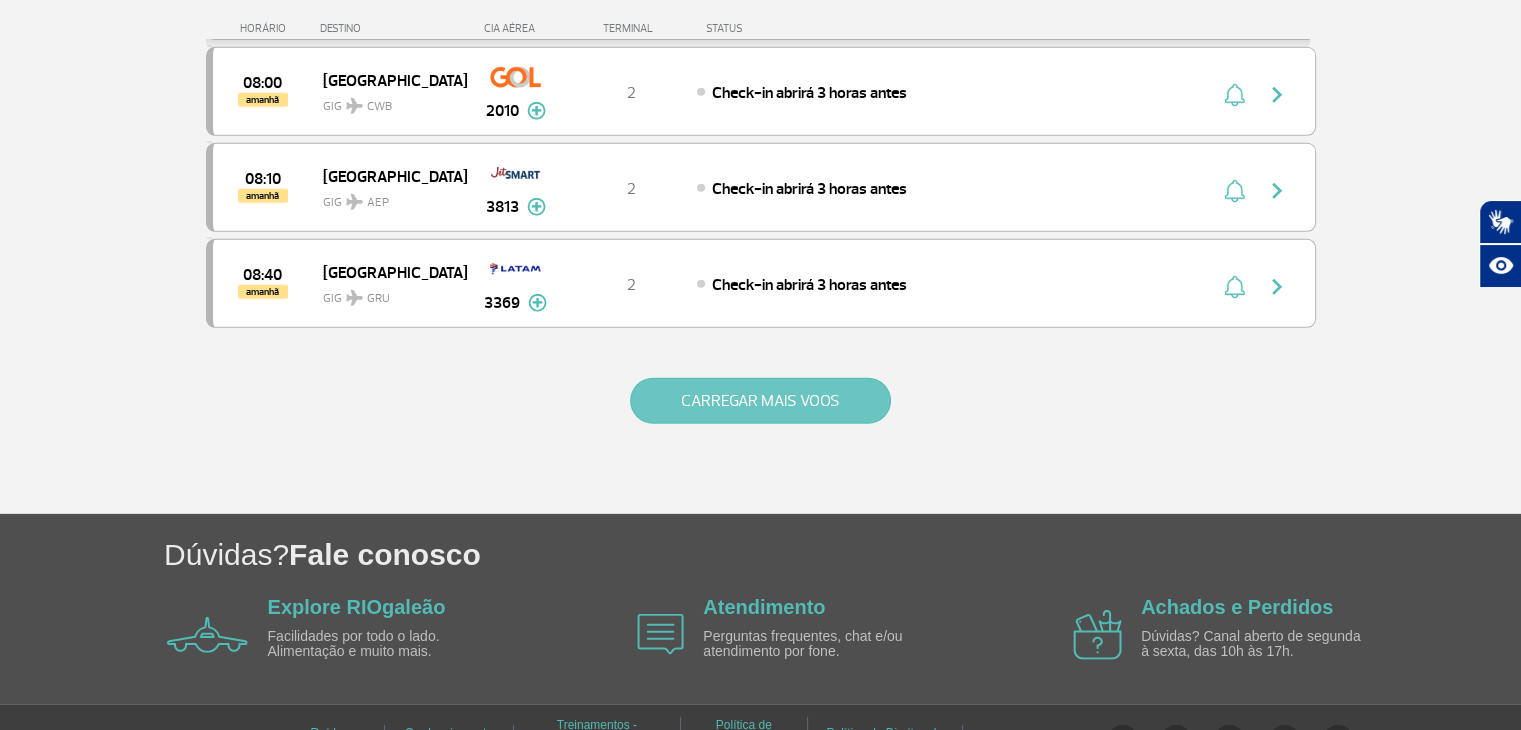 click on "CARREGAR MAIS VOOS" at bounding box center [760, 401] 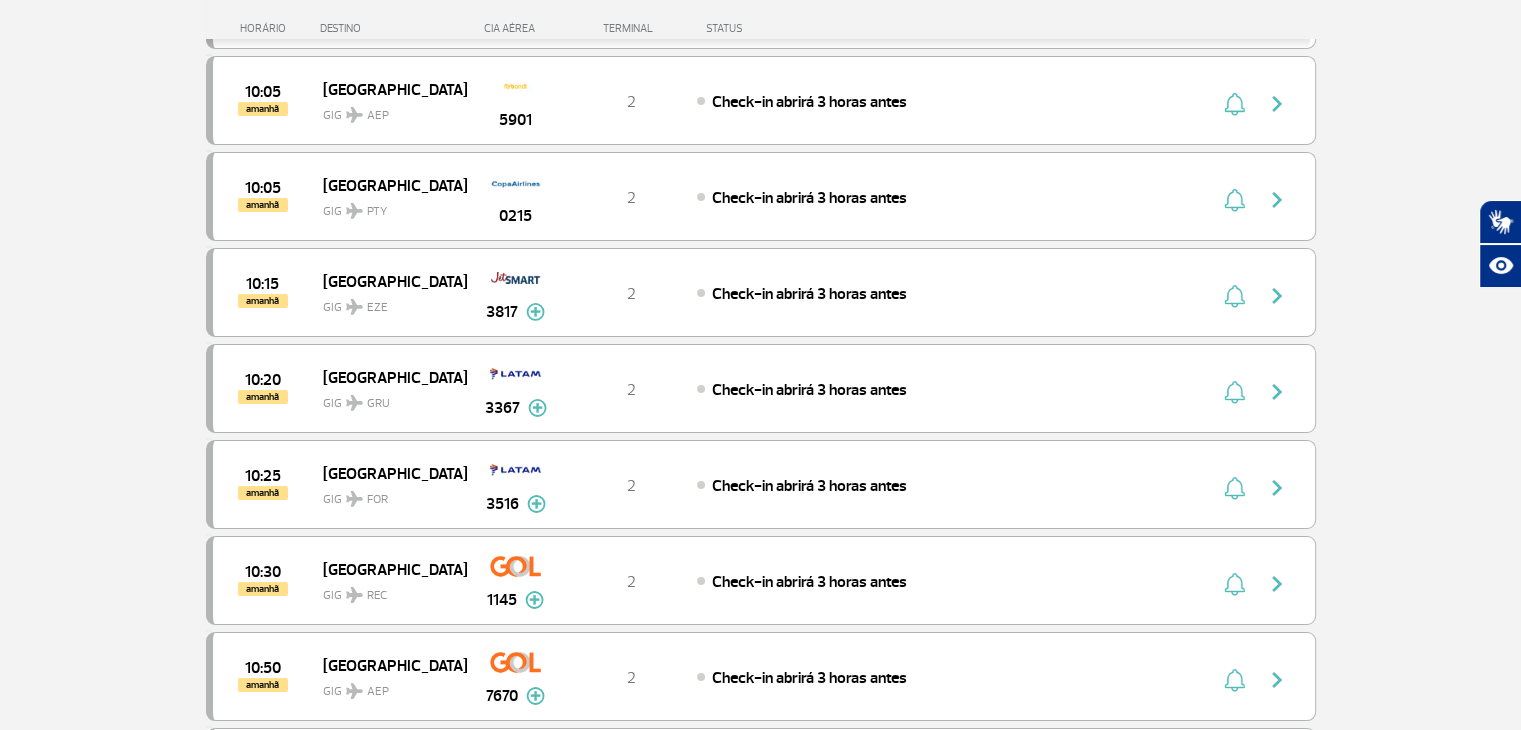scroll, scrollTop: 7675, scrollLeft: 0, axis: vertical 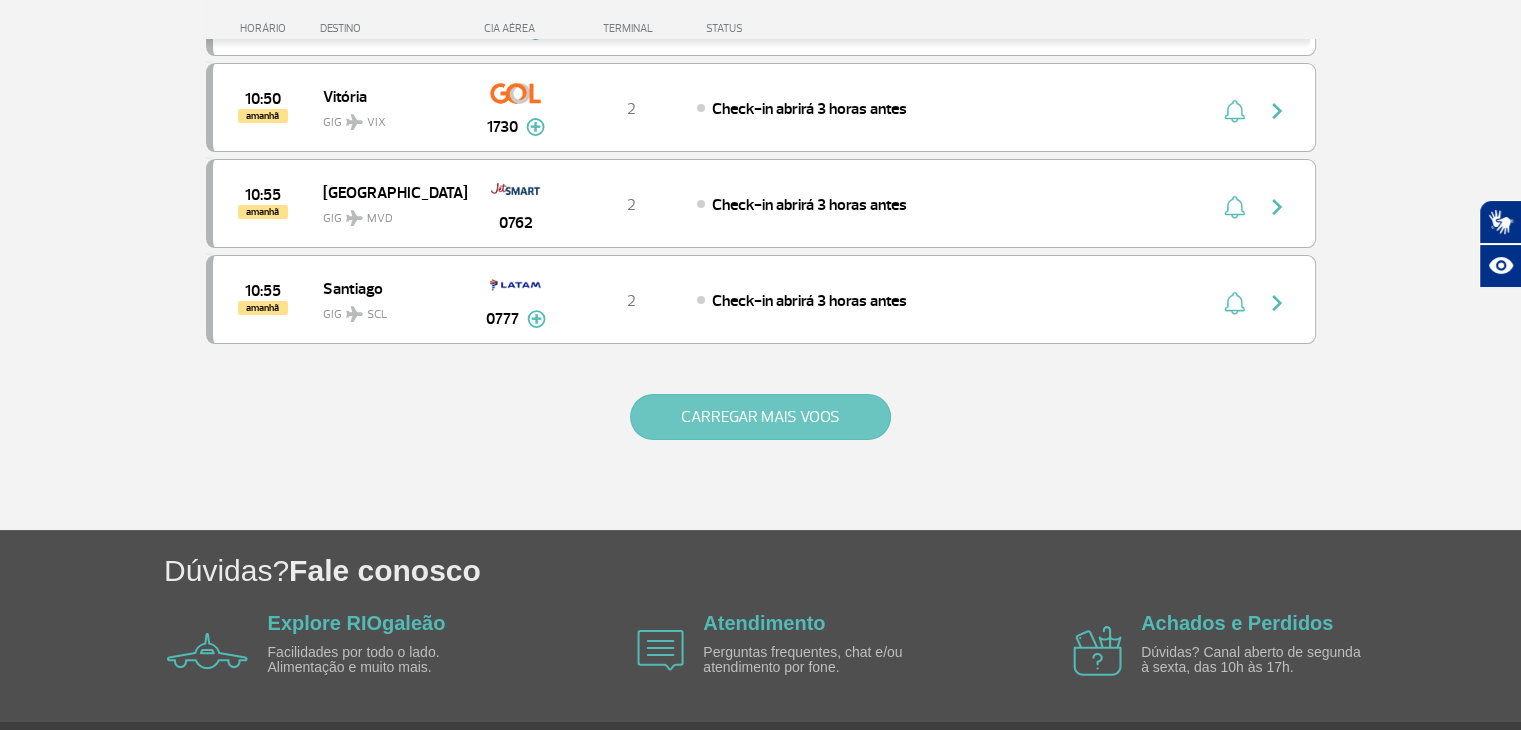 click on "CARREGAR MAIS VOOS" at bounding box center (760, 417) 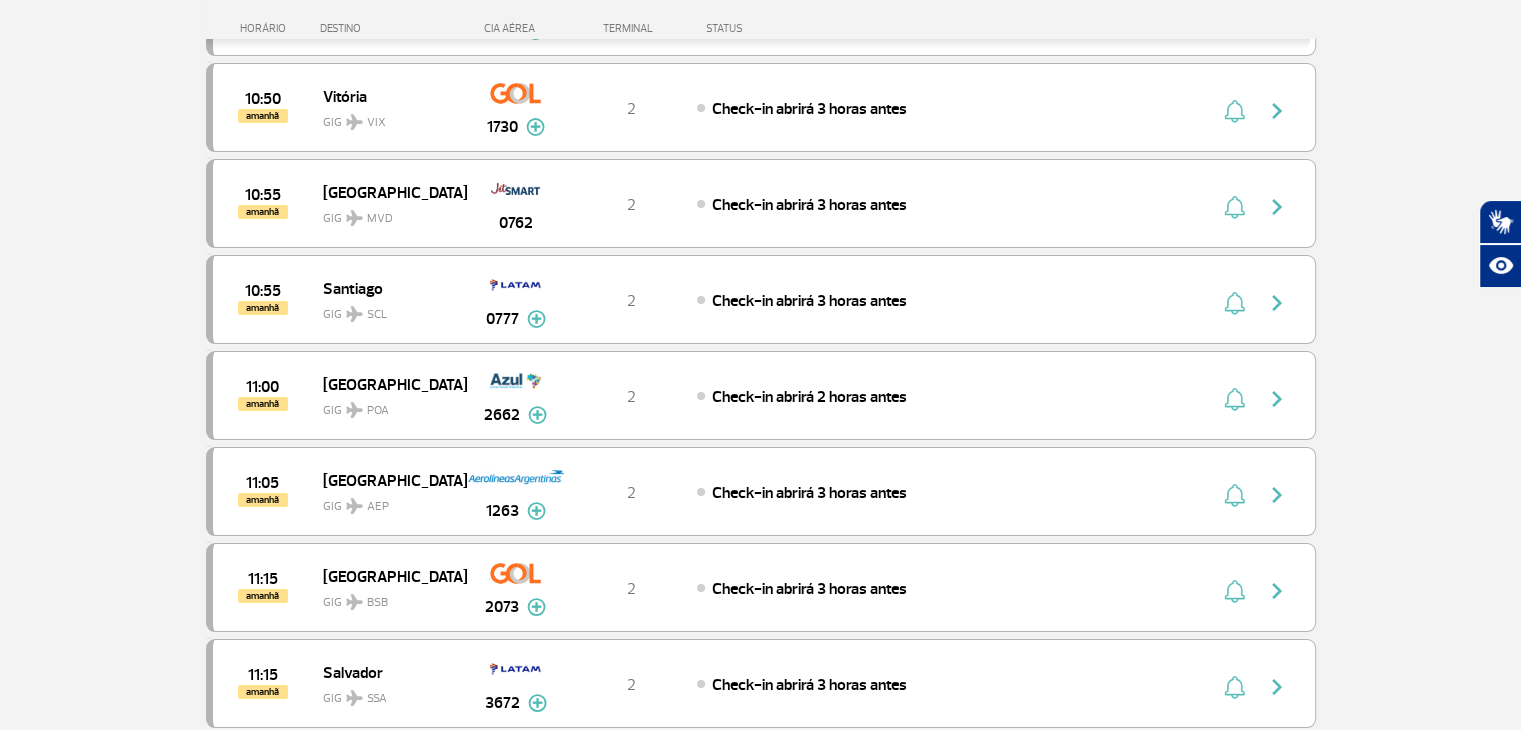 scroll, scrollTop: 9565, scrollLeft: 0, axis: vertical 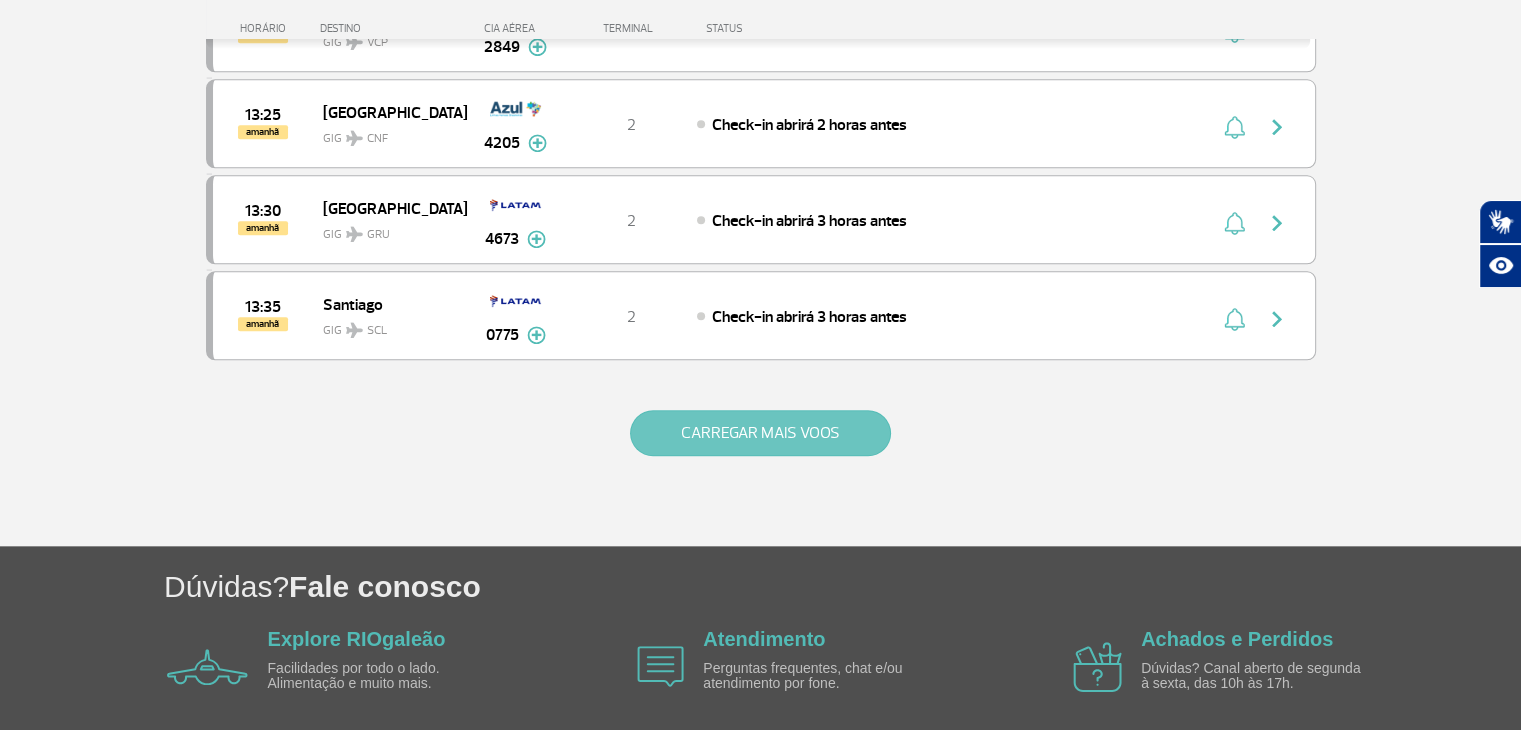 click on "CARREGAR MAIS VOOS" at bounding box center [760, 433] 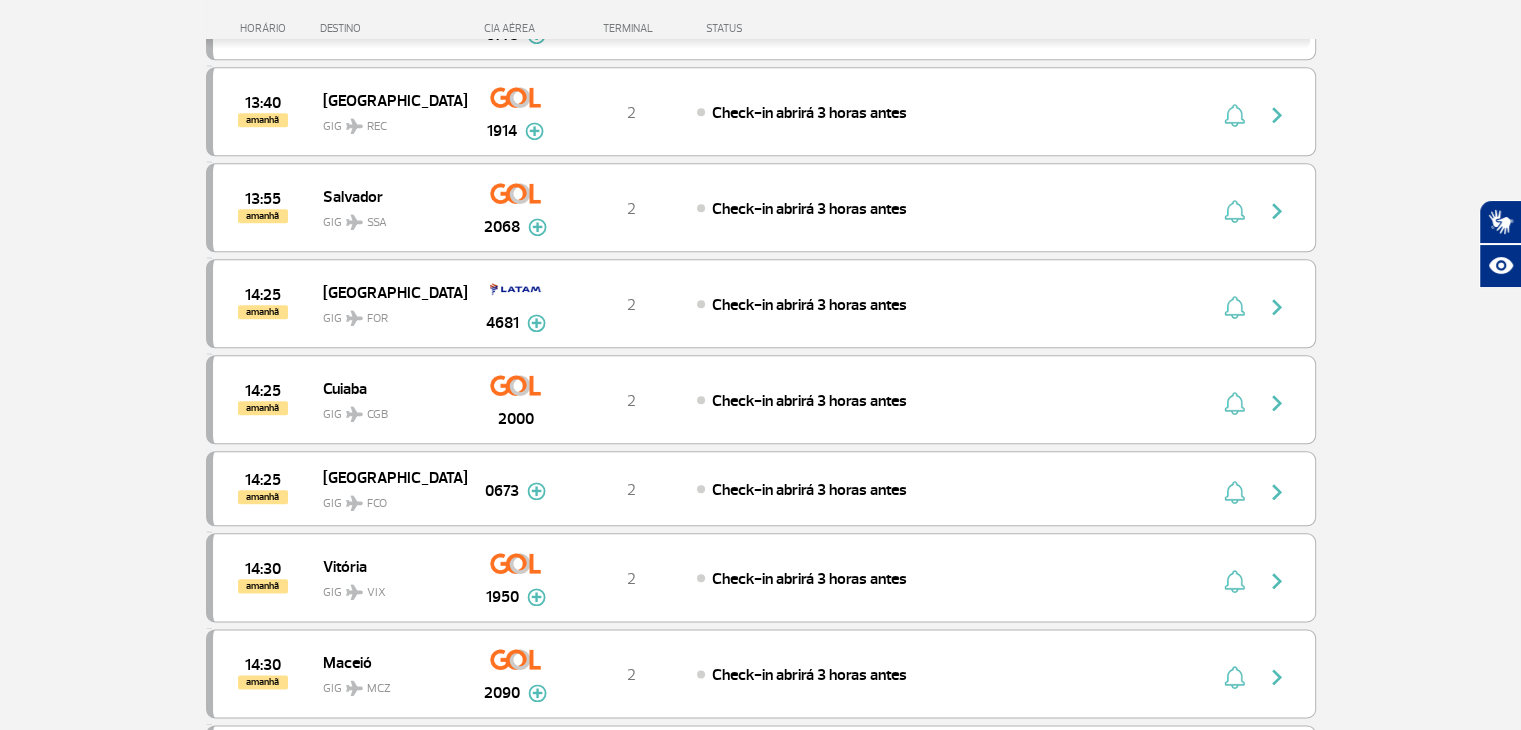 scroll, scrollTop: 11455, scrollLeft: 0, axis: vertical 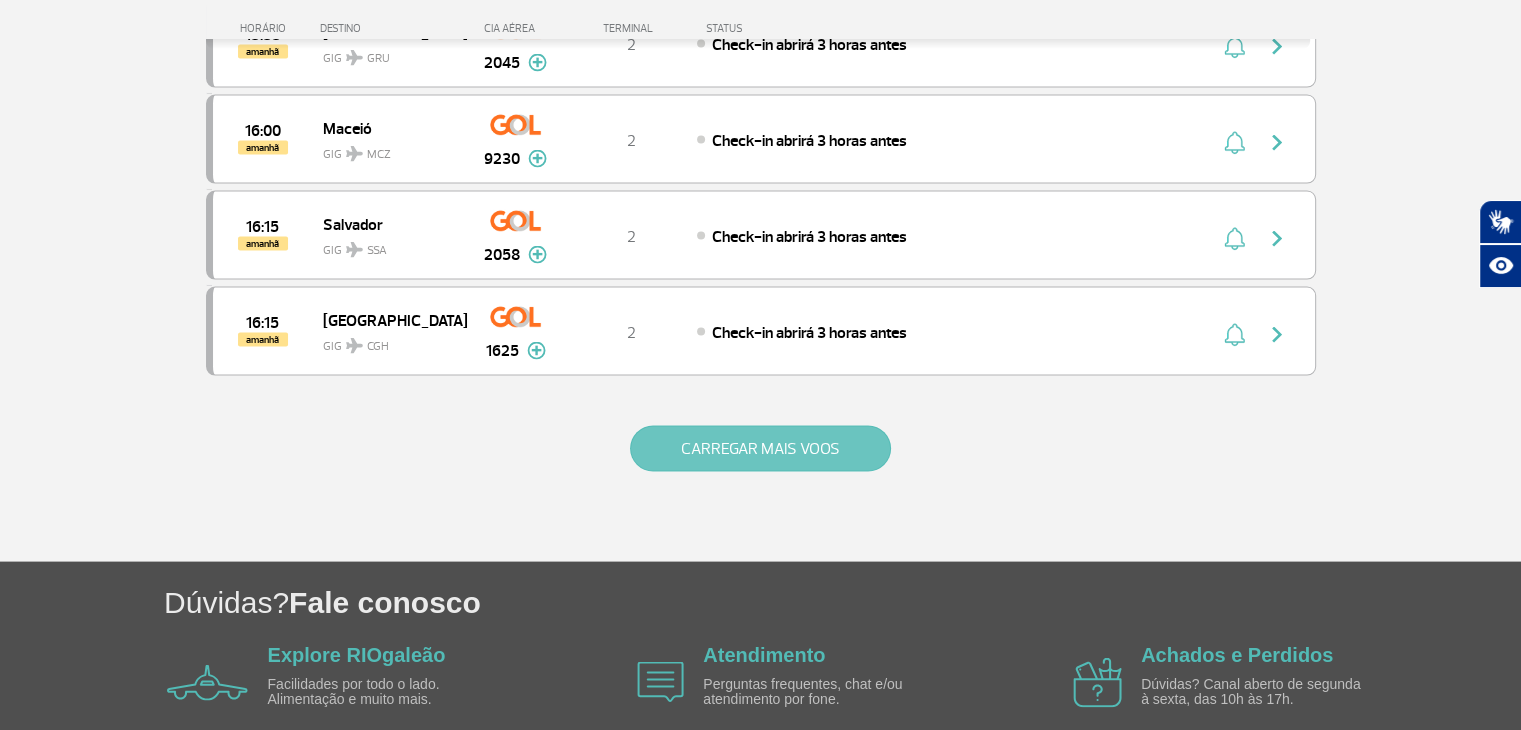 click on "CARREGAR MAIS VOOS" at bounding box center [760, 449] 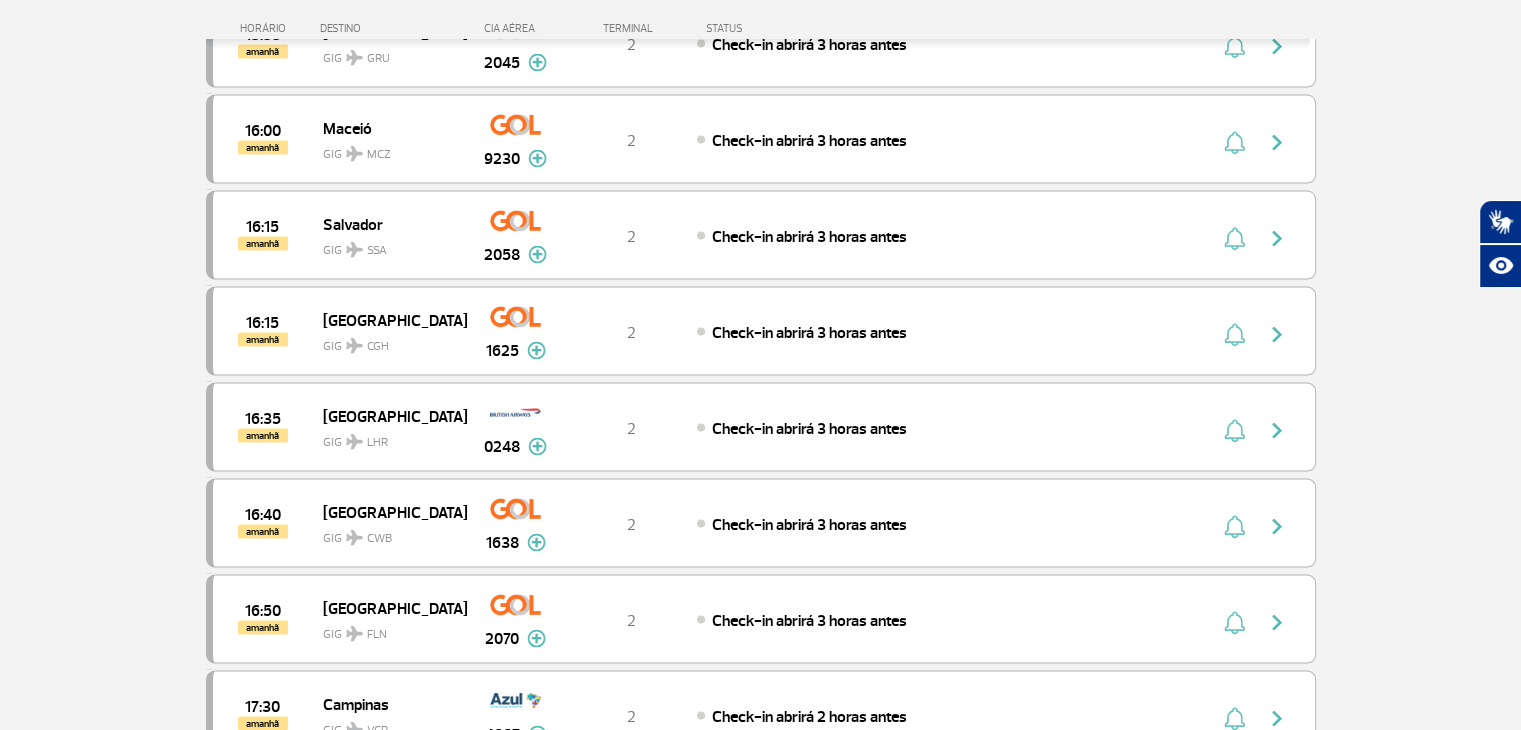 scroll, scrollTop: 13359, scrollLeft: 0, axis: vertical 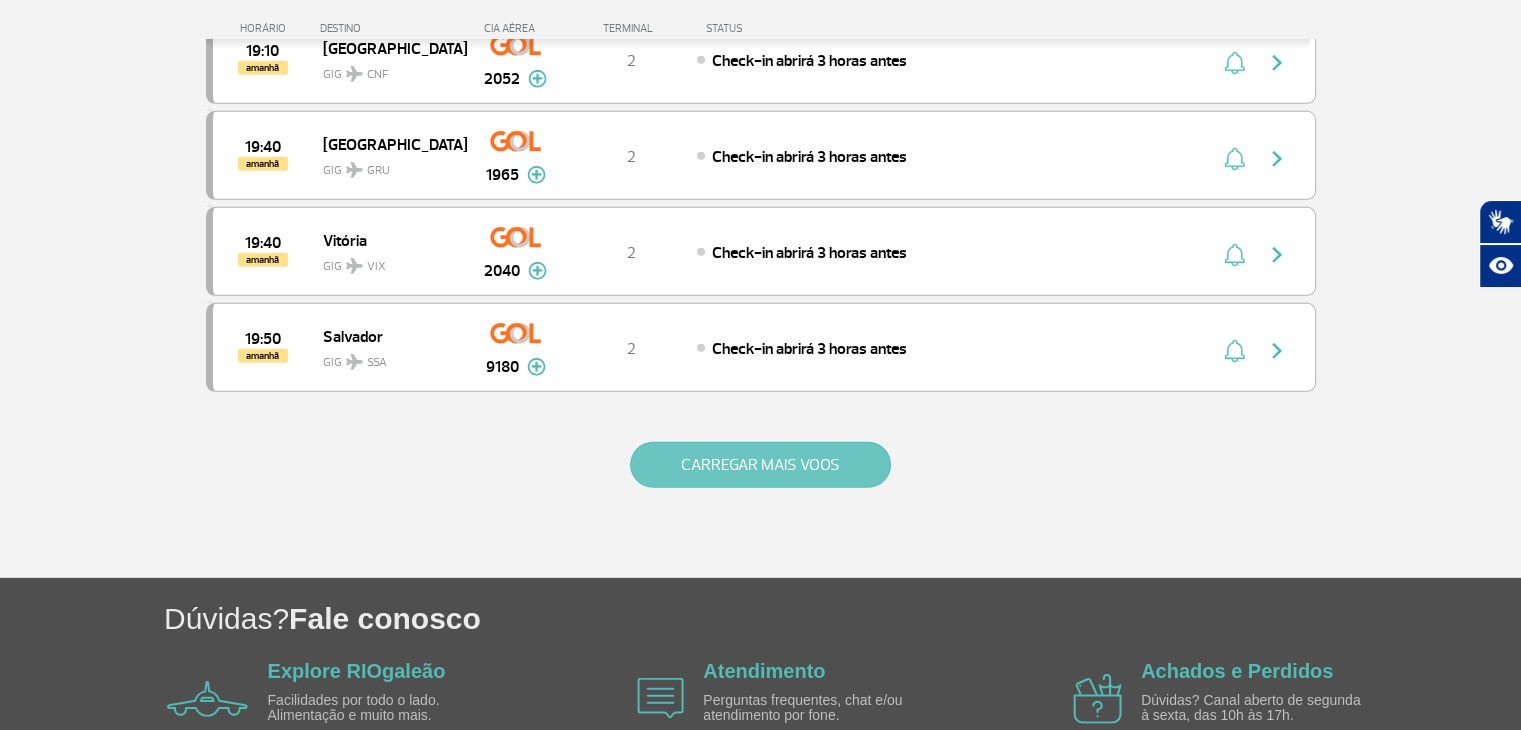 click on "CARREGAR MAIS VOOS" at bounding box center [760, 465] 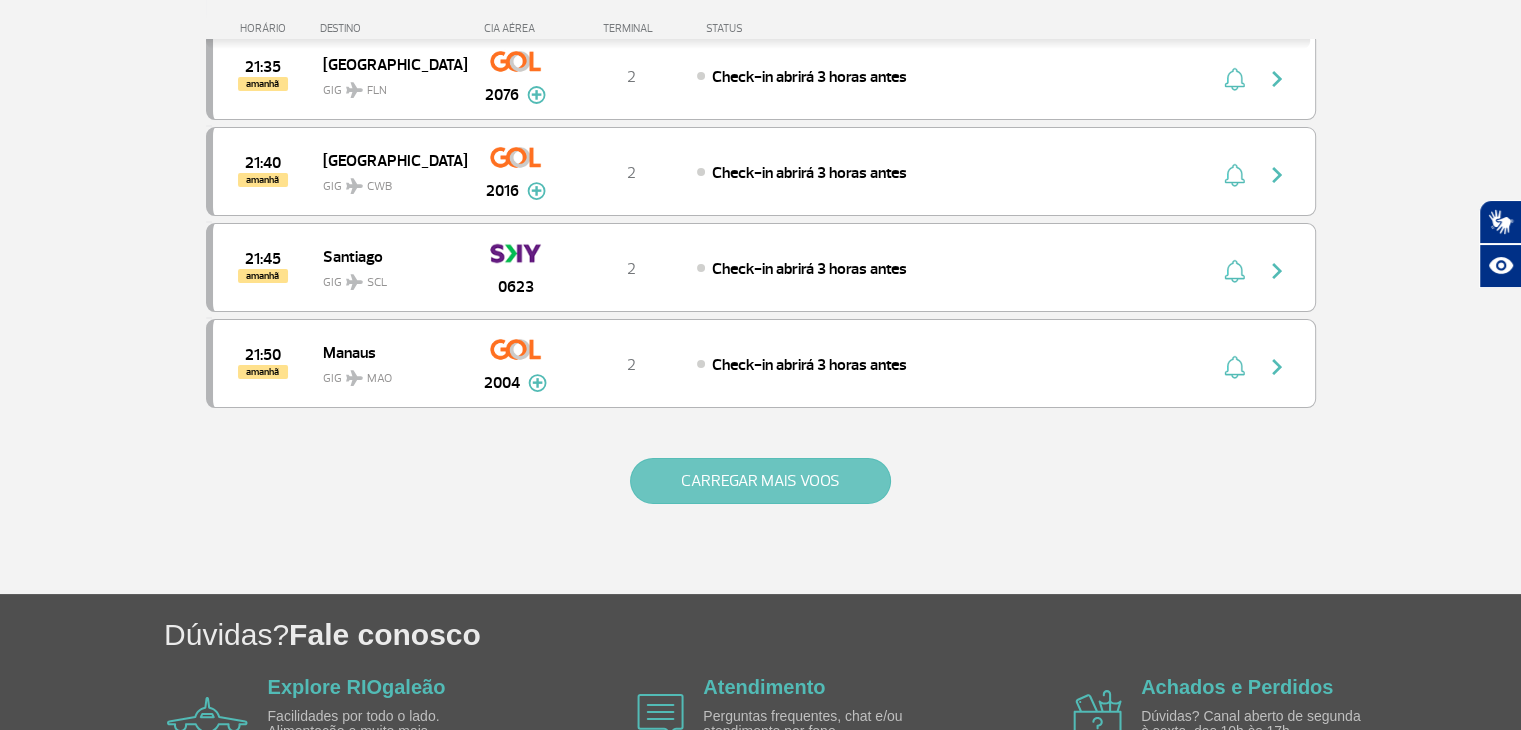 click on "CARREGAR MAIS VOOS" at bounding box center [760, 481] 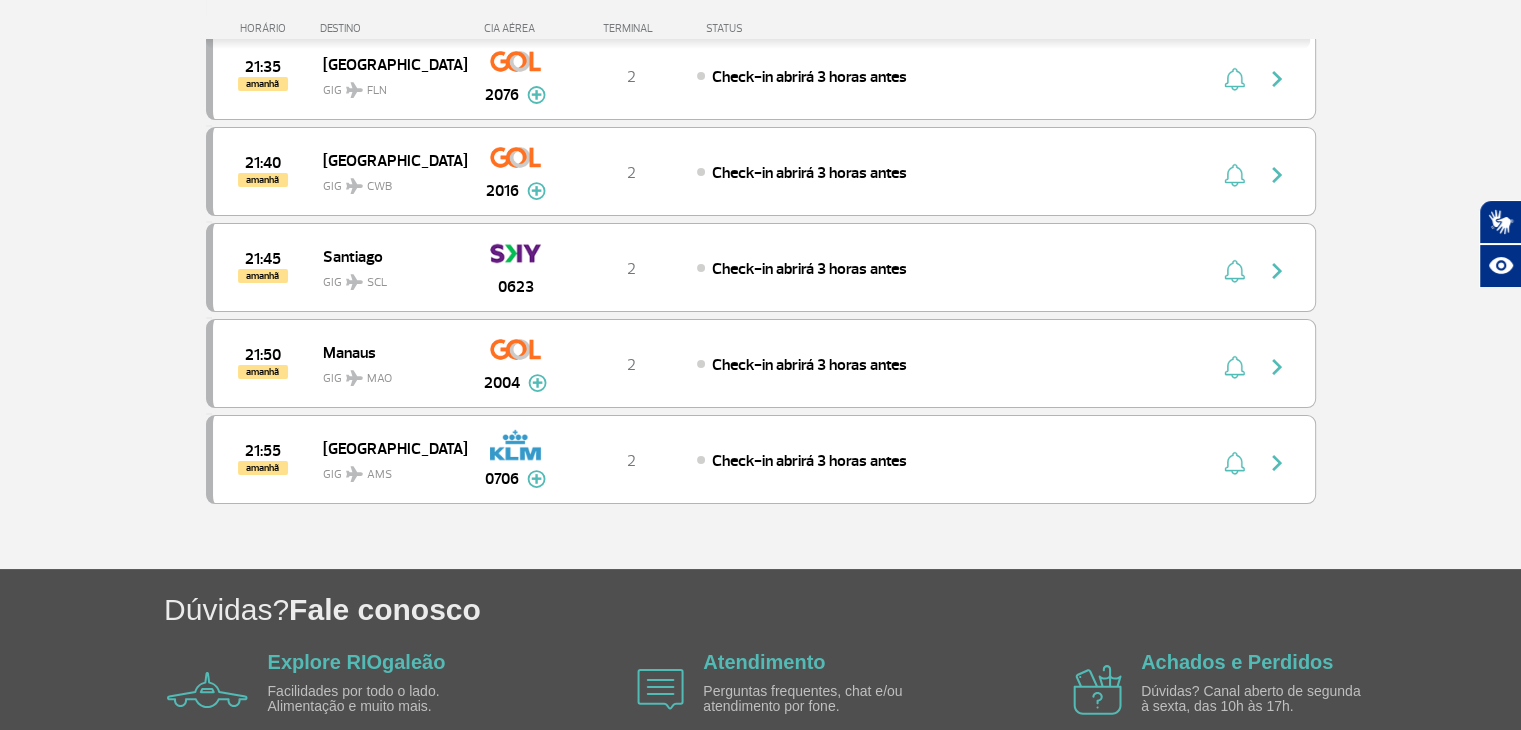scroll, scrollTop: 15238, scrollLeft: 0, axis: vertical 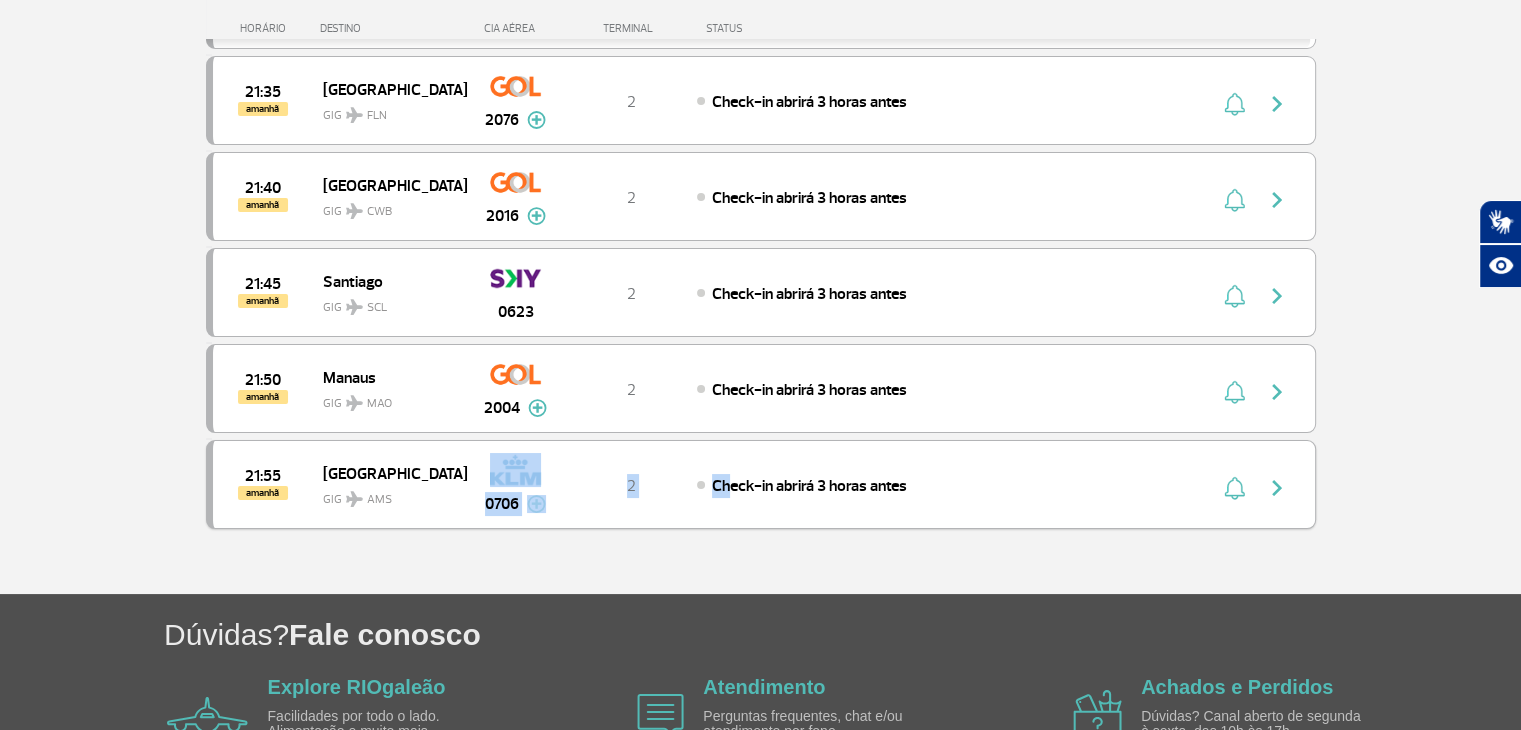drag, startPoint x: 717, startPoint y: 344, endPoint x: 428, endPoint y: 376, distance: 290.76624 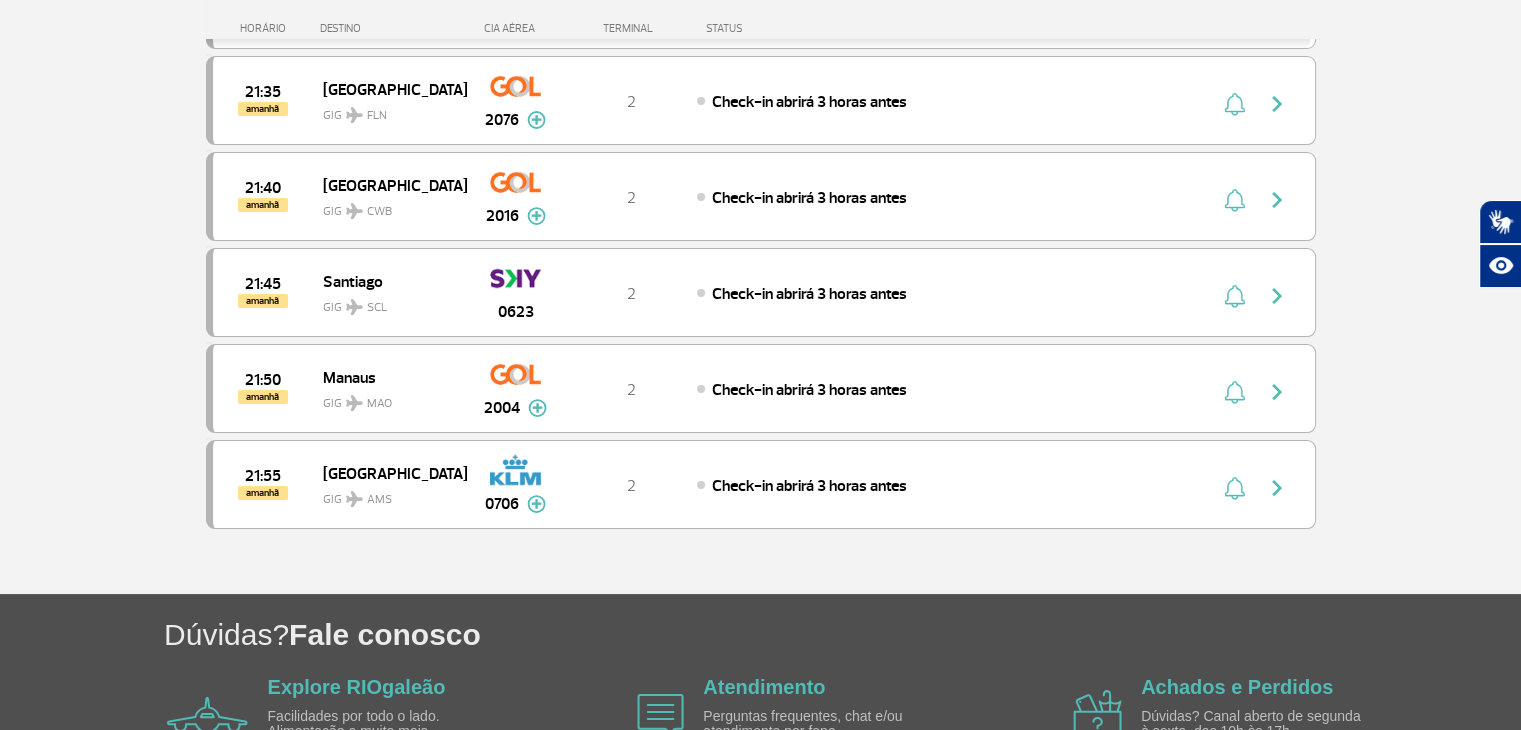 click at bounding box center (761, 574) 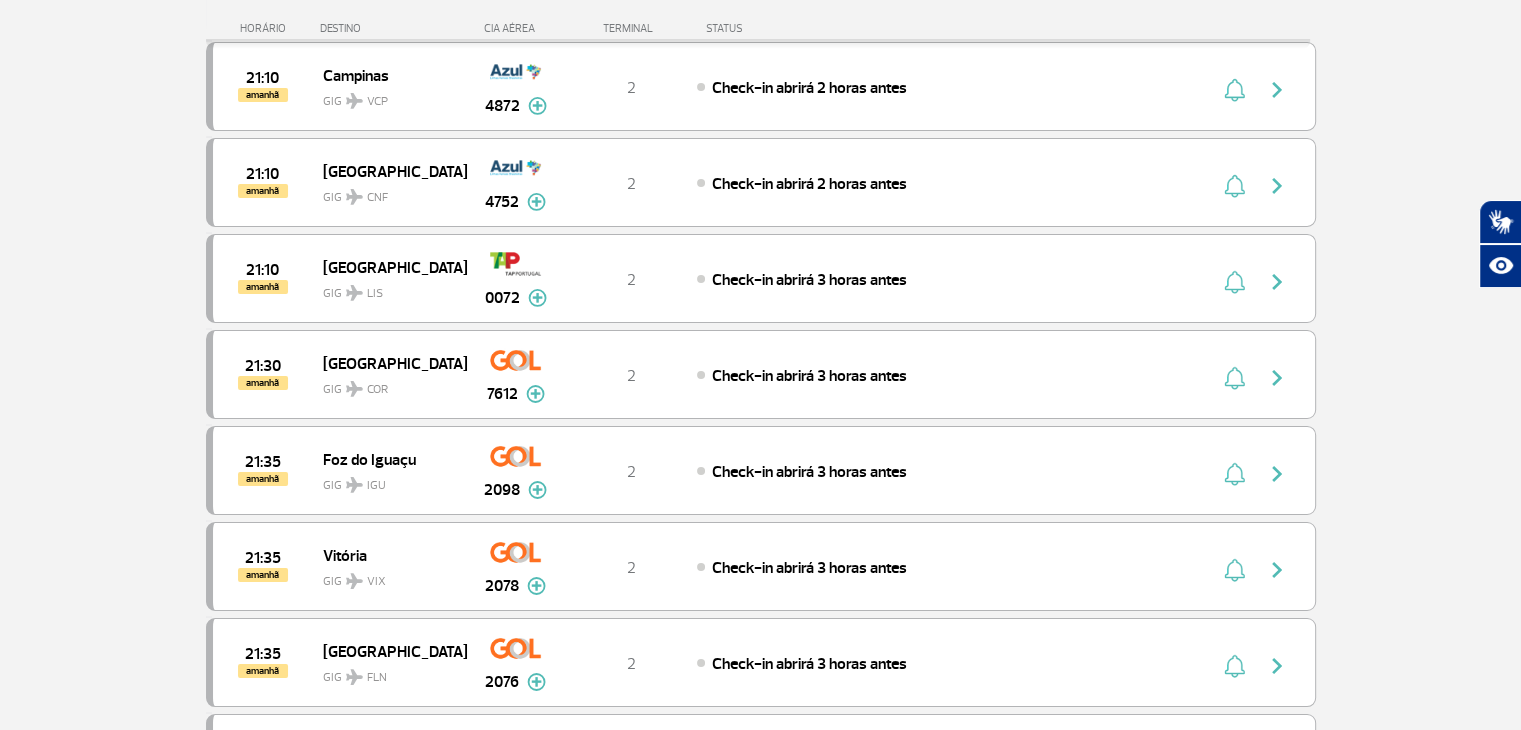 scroll, scrollTop: 15238, scrollLeft: 0, axis: vertical 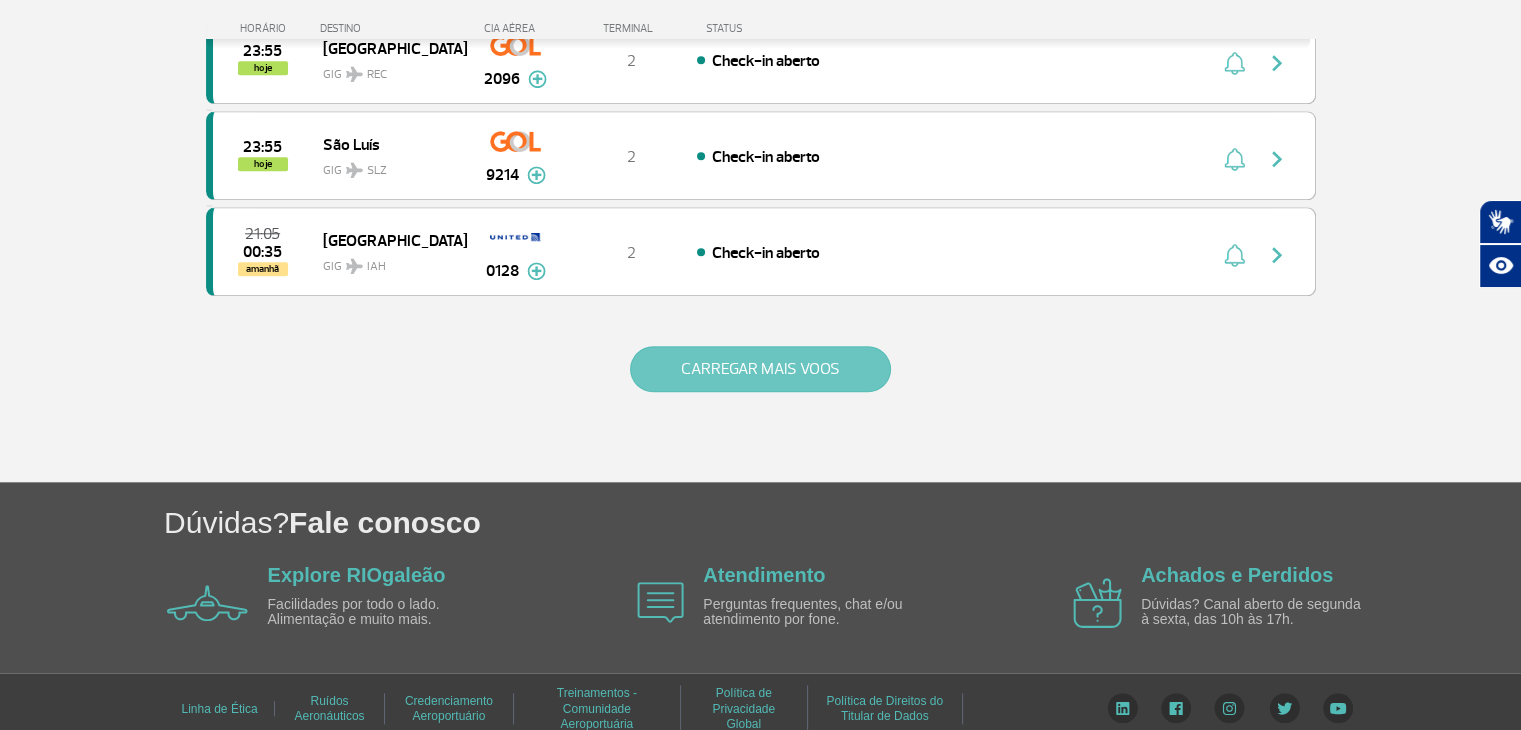 click on "CARREGAR MAIS VOOS" at bounding box center [760, 369] 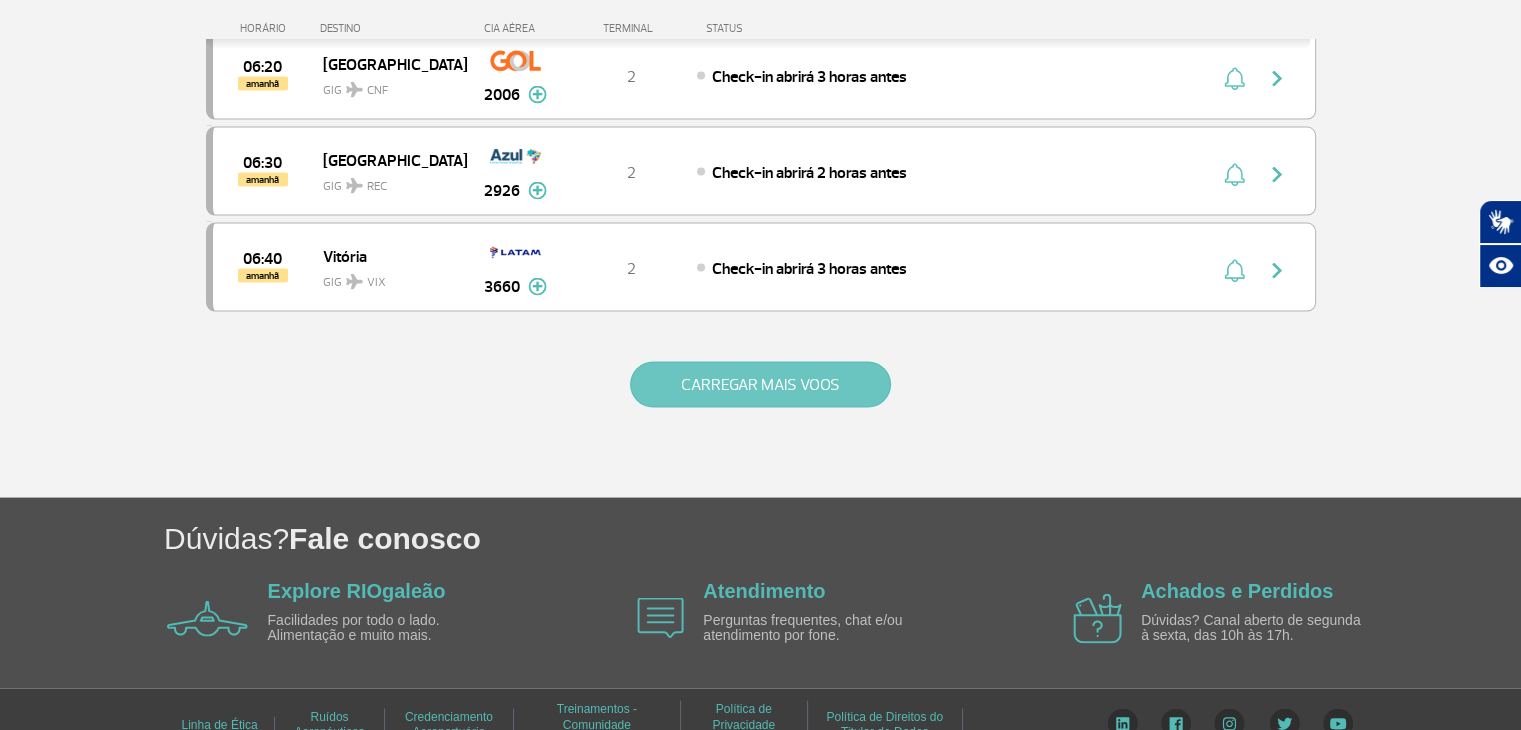 click on "CARREGAR MAIS VOOS" at bounding box center [760, 385] 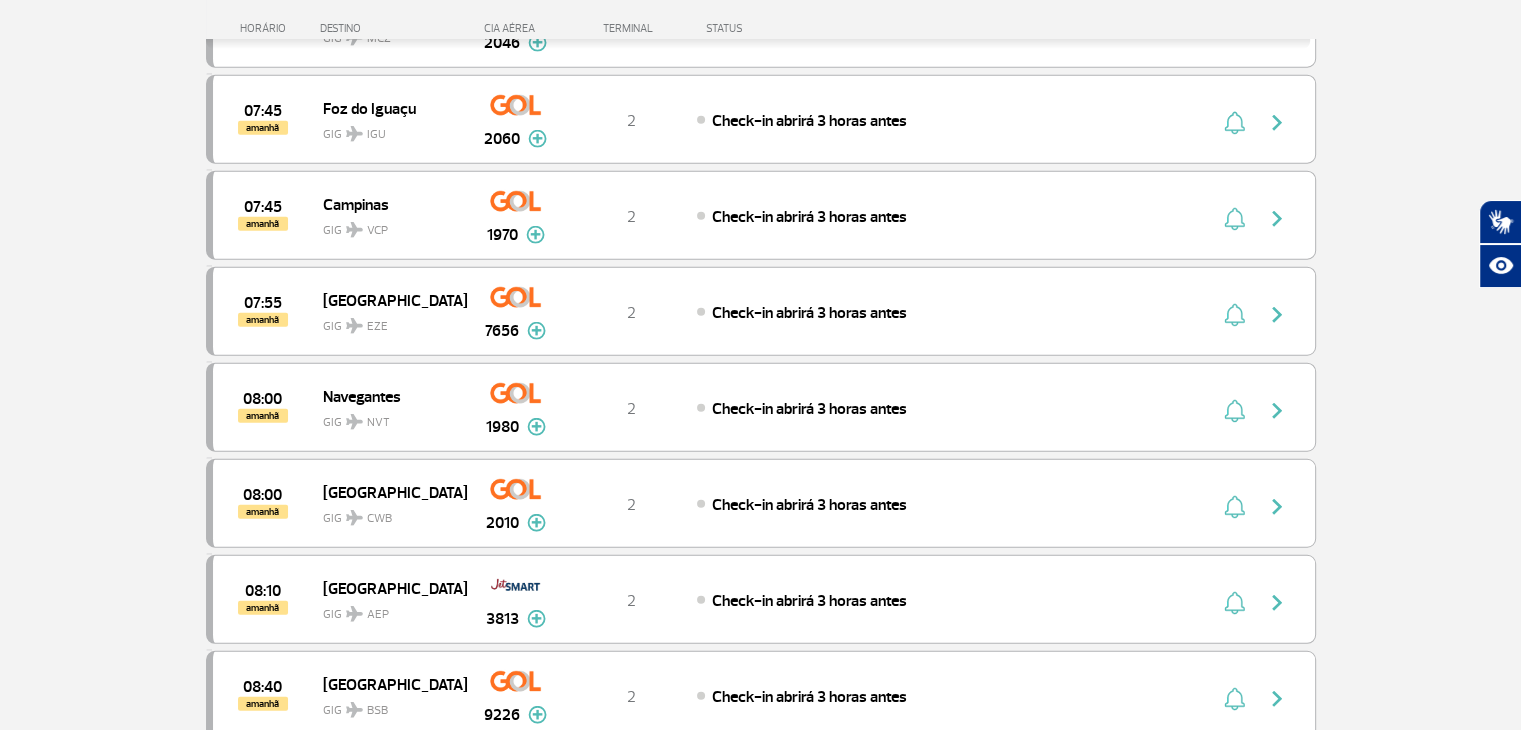 scroll, scrollTop: 5667, scrollLeft: 0, axis: vertical 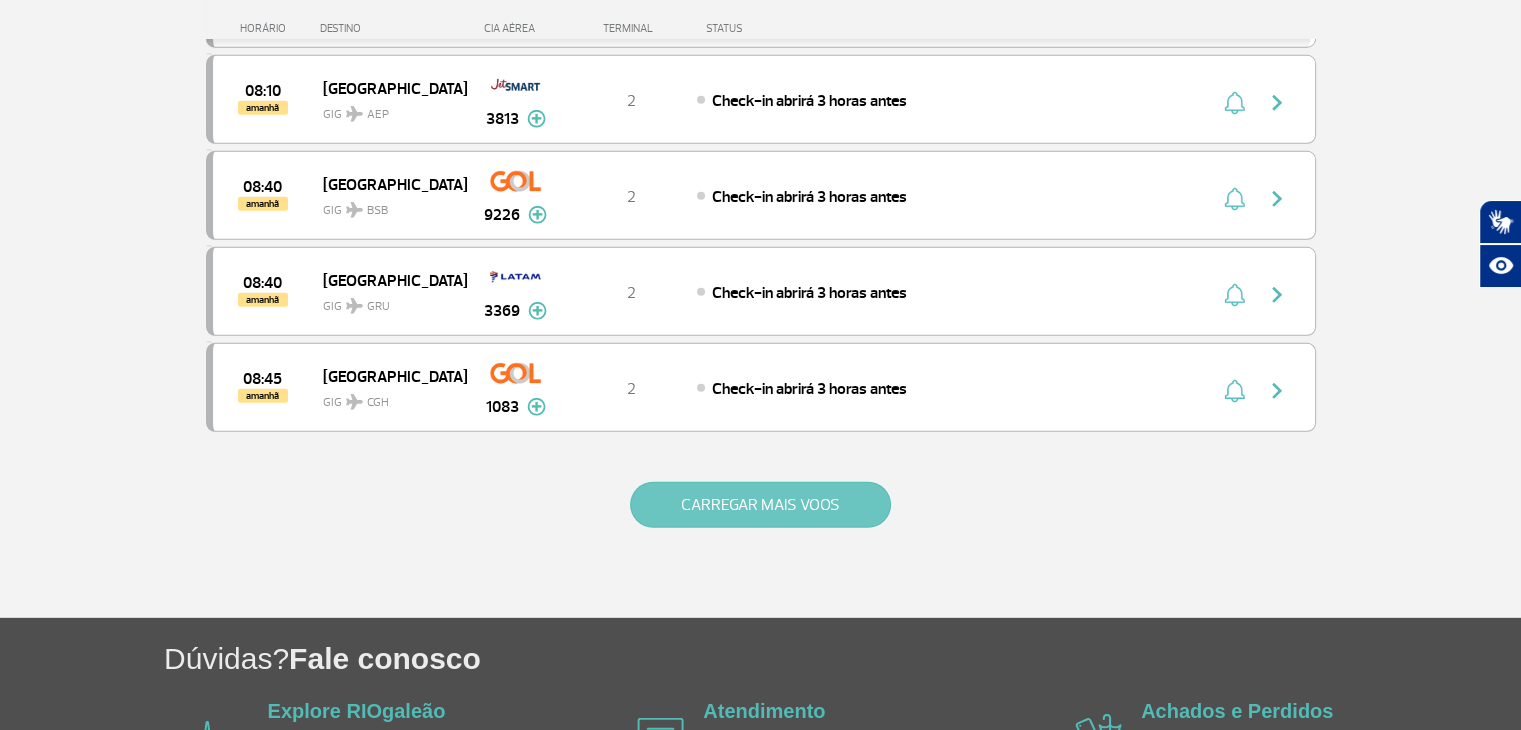 click on "CARREGAR MAIS VOOS" at bounding box center (760, 505) 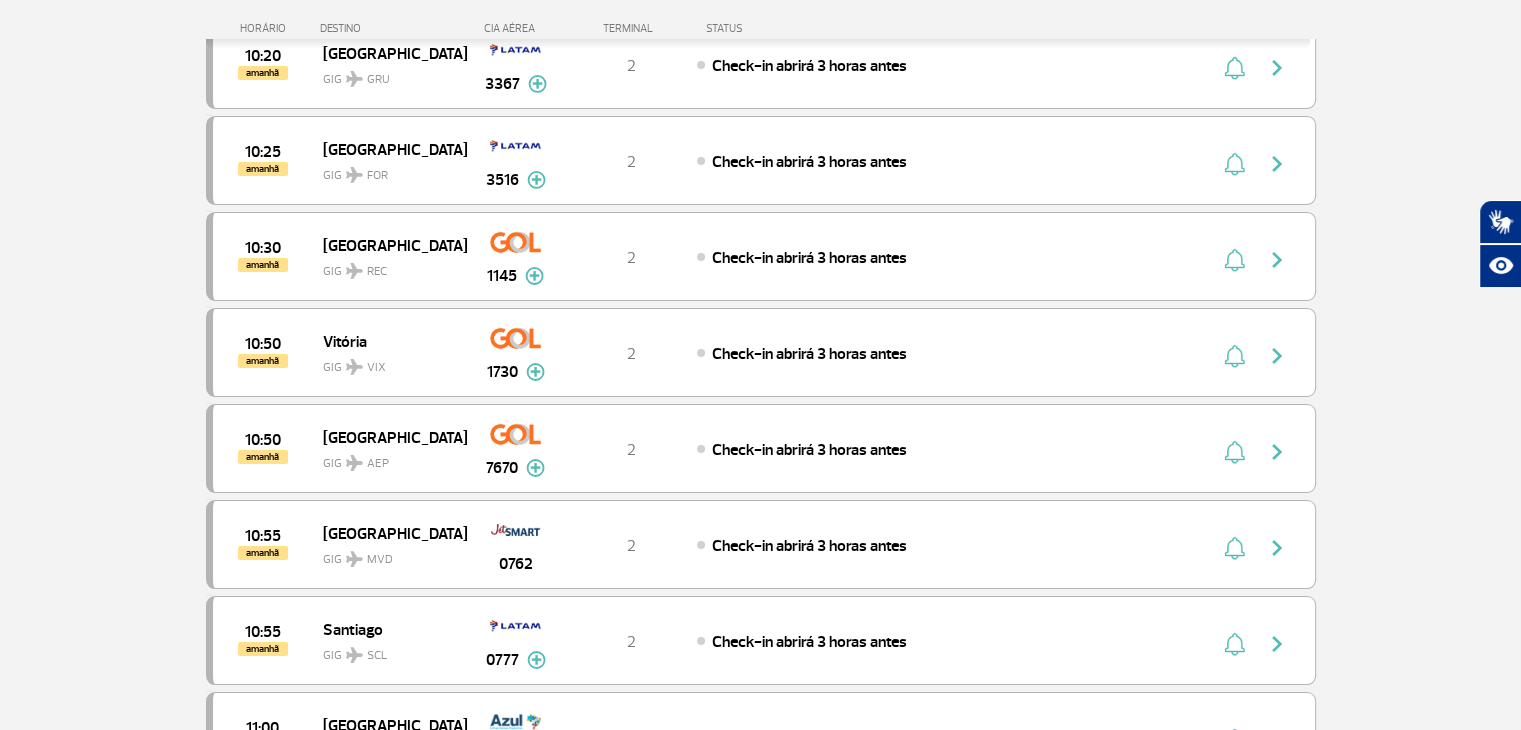 scroll, scrollTop: 7367, scrollLeft: 0, axis: vertical 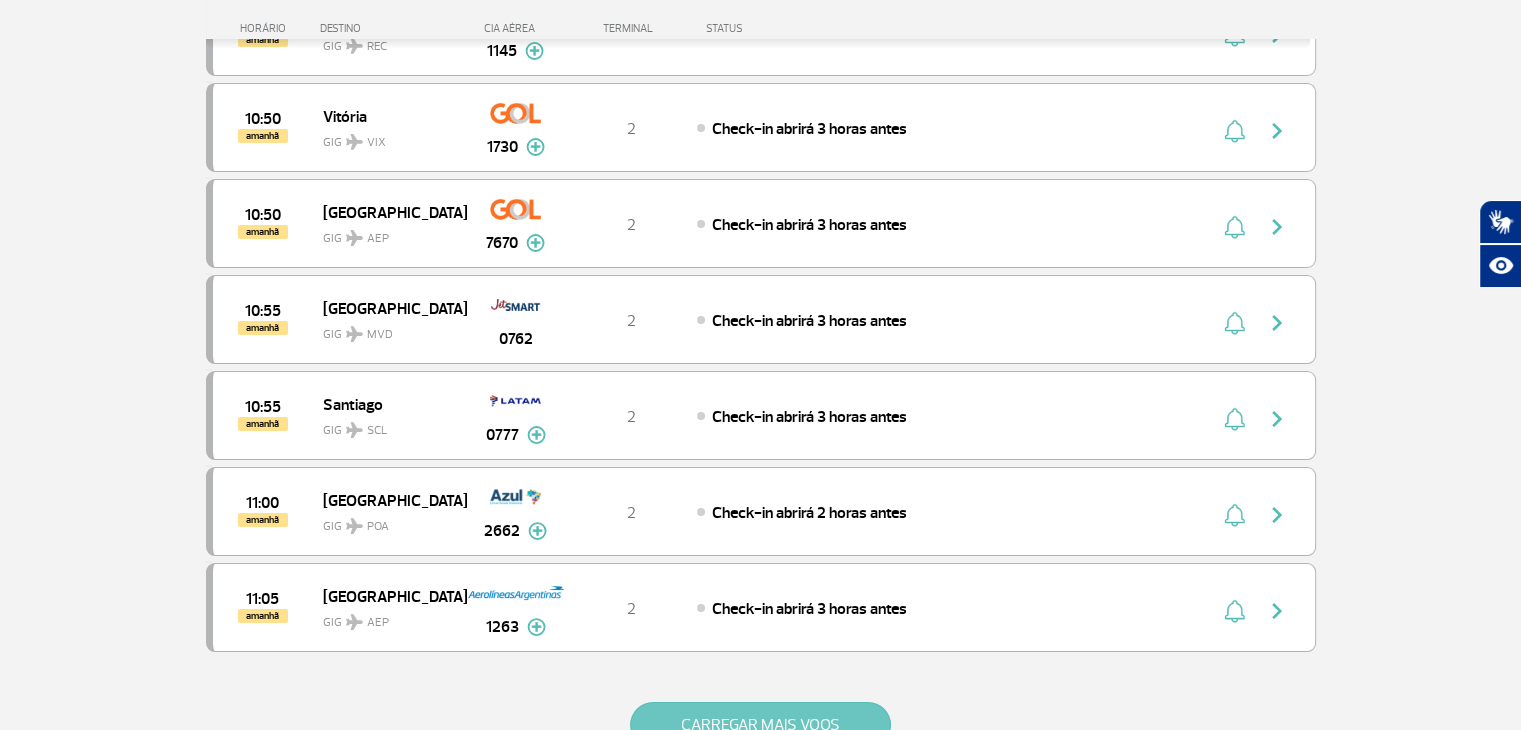 click on "CARREGAR MAIS VOOS" at bounding box center (760, 725) 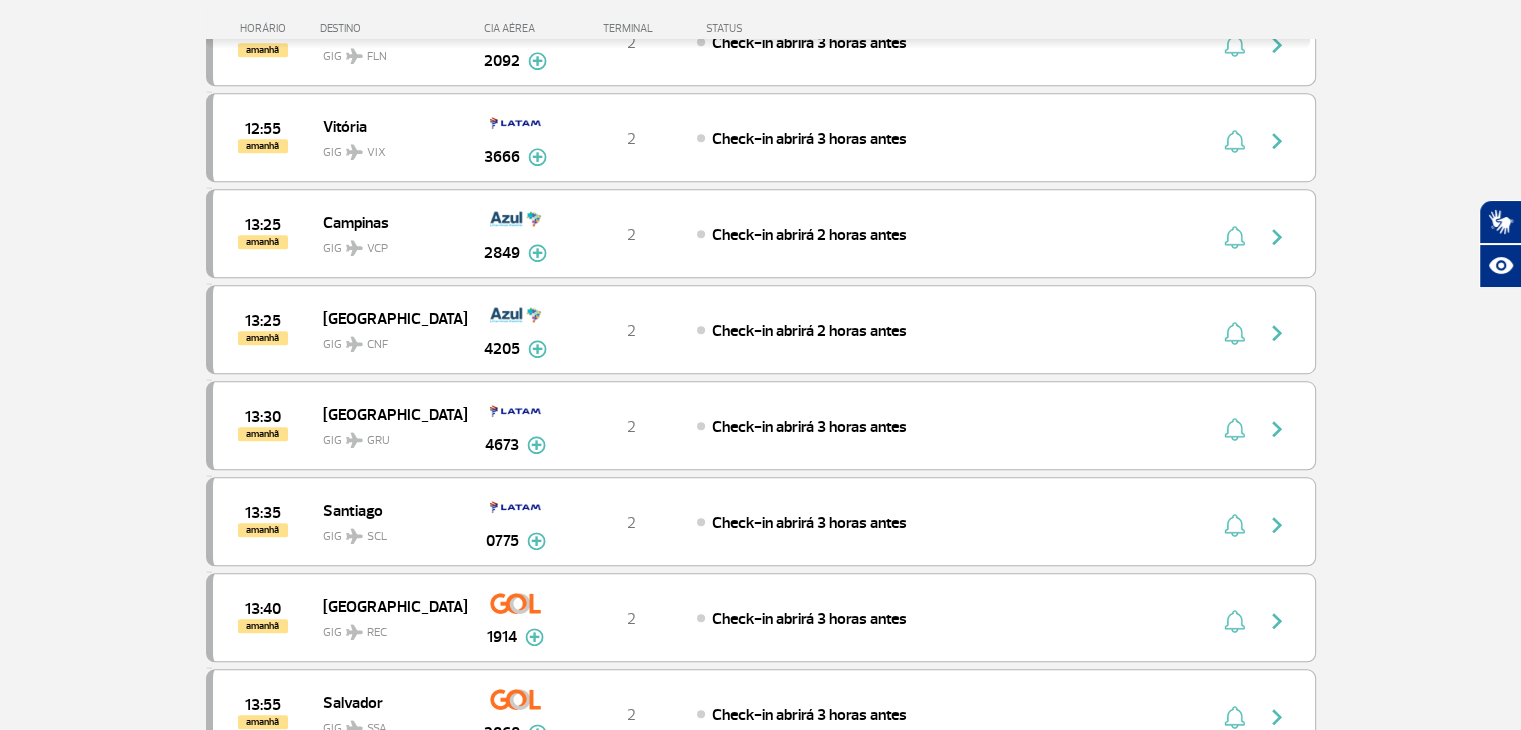scroll, scrollTop: 9565, scrollLeft: 0, axis: vertical 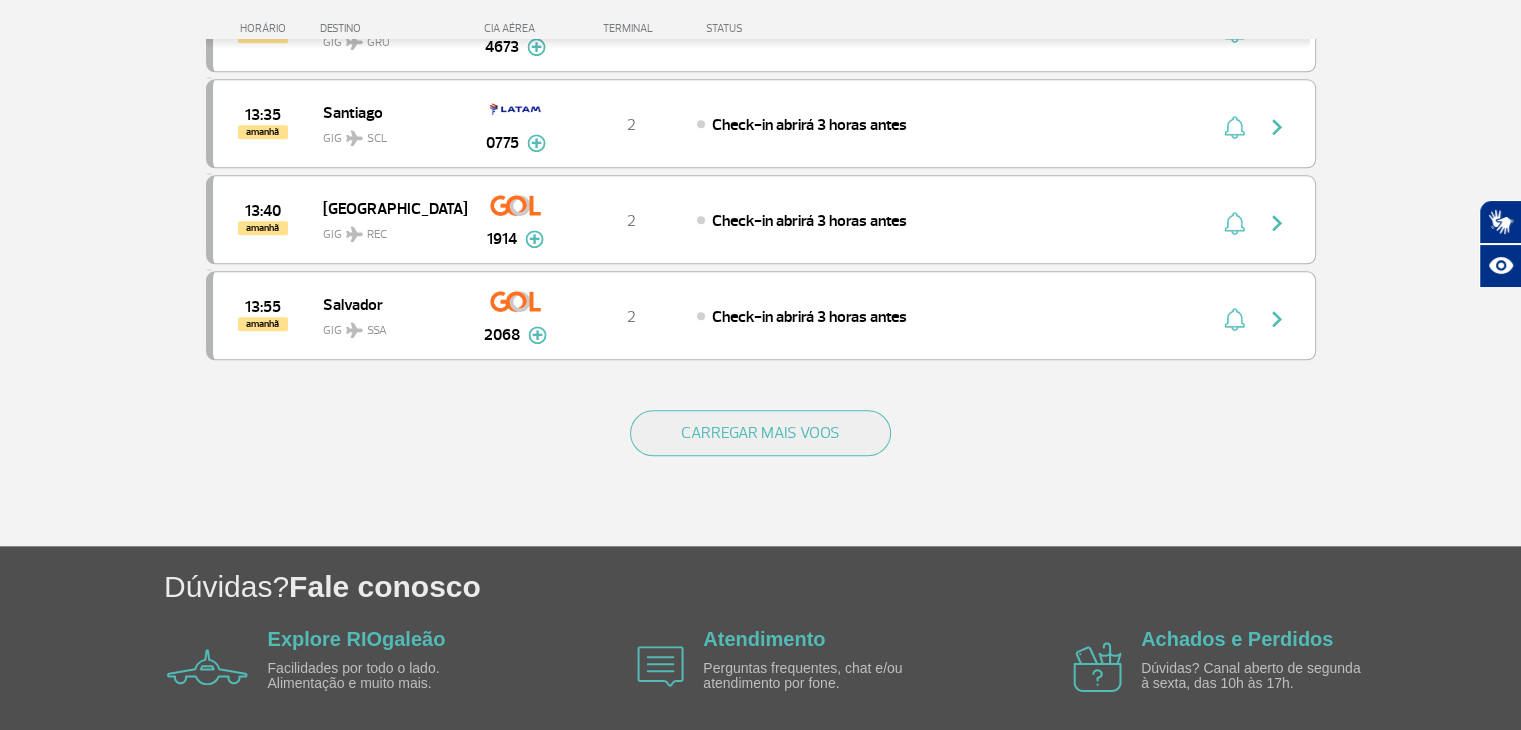 click on "CARREGAR MAIS VOOS" at bounding box center (761, 465) 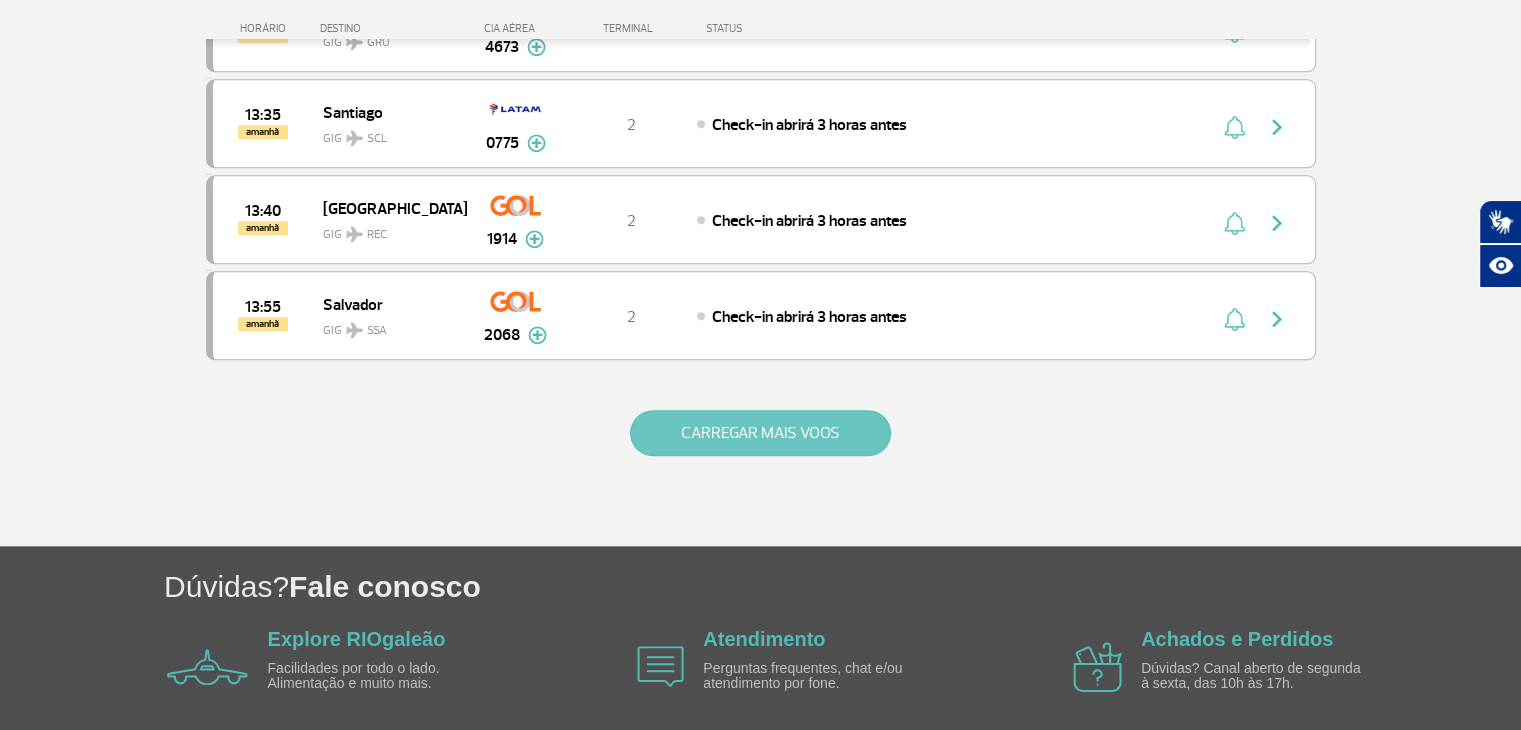 click on "CARREGAR MAIS VOOS" at bounding box center [760, 433] 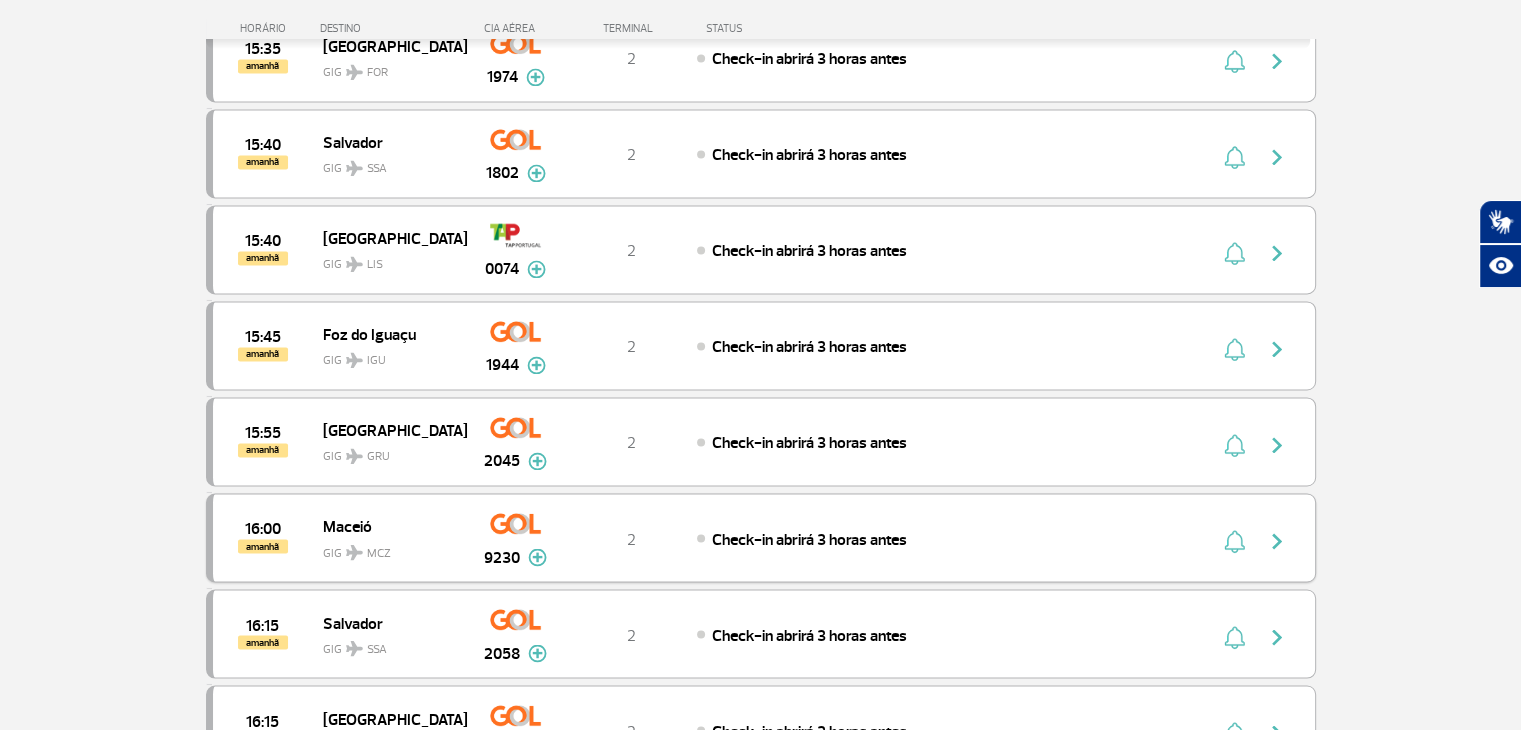 scroll, scrollTop: 11455, scrollLeft: 0, axis: vertical 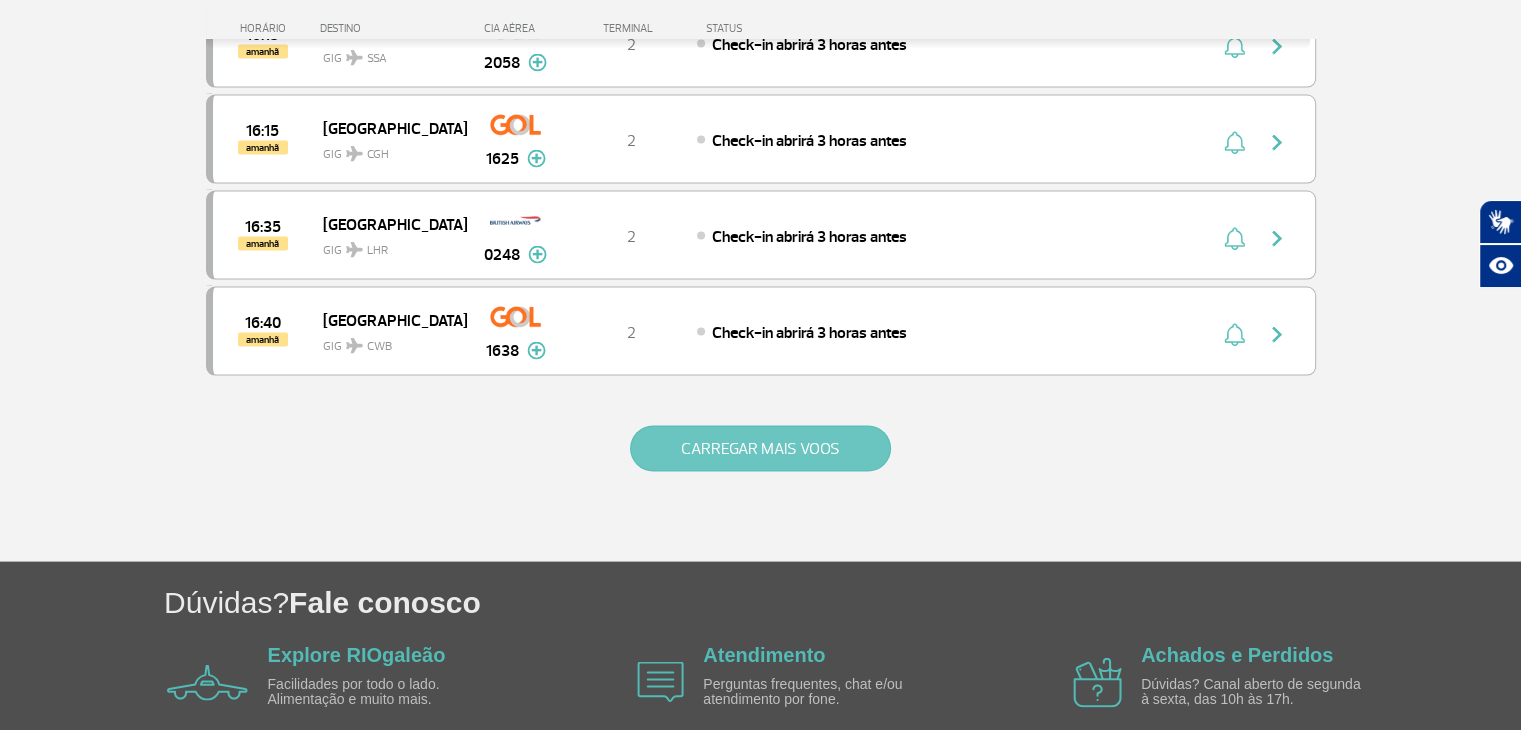 click on "CARREGAR MAIS VOOS" at bounding box center (760, 449) 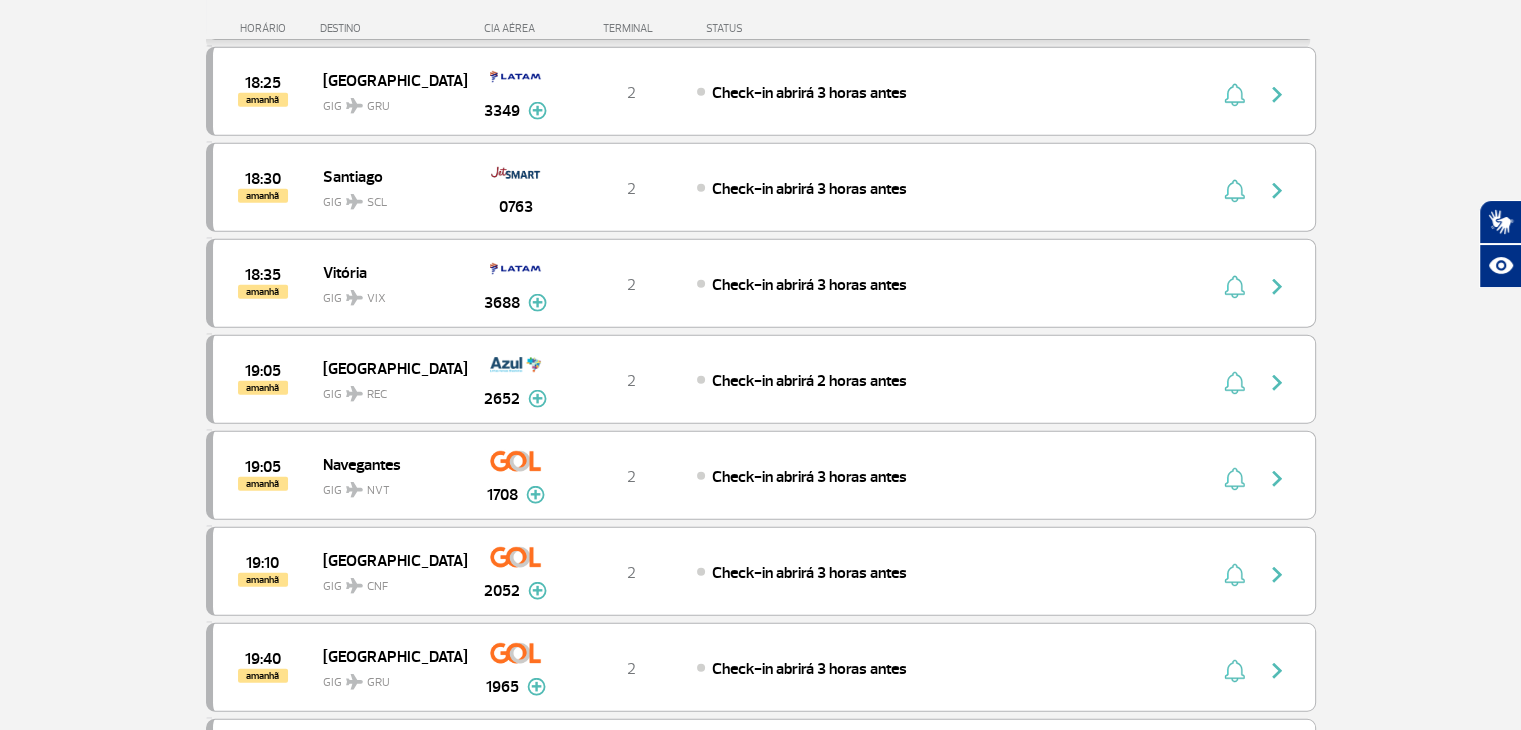 scroll, scrollTop: 13155, scrollLeft: 0, axis: vertical 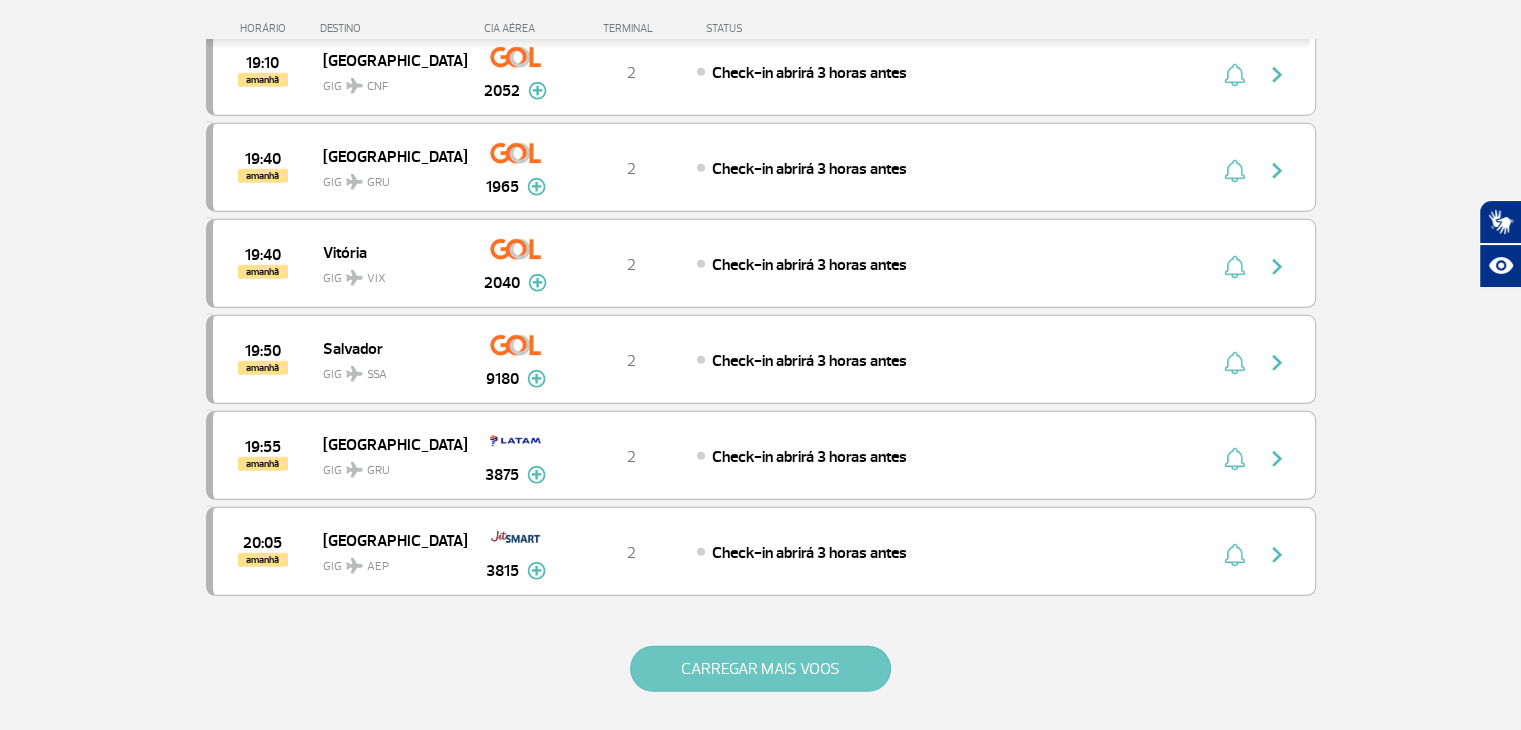click on "CARREGAR MAIS VOOS" at bounding box center (760, 669) 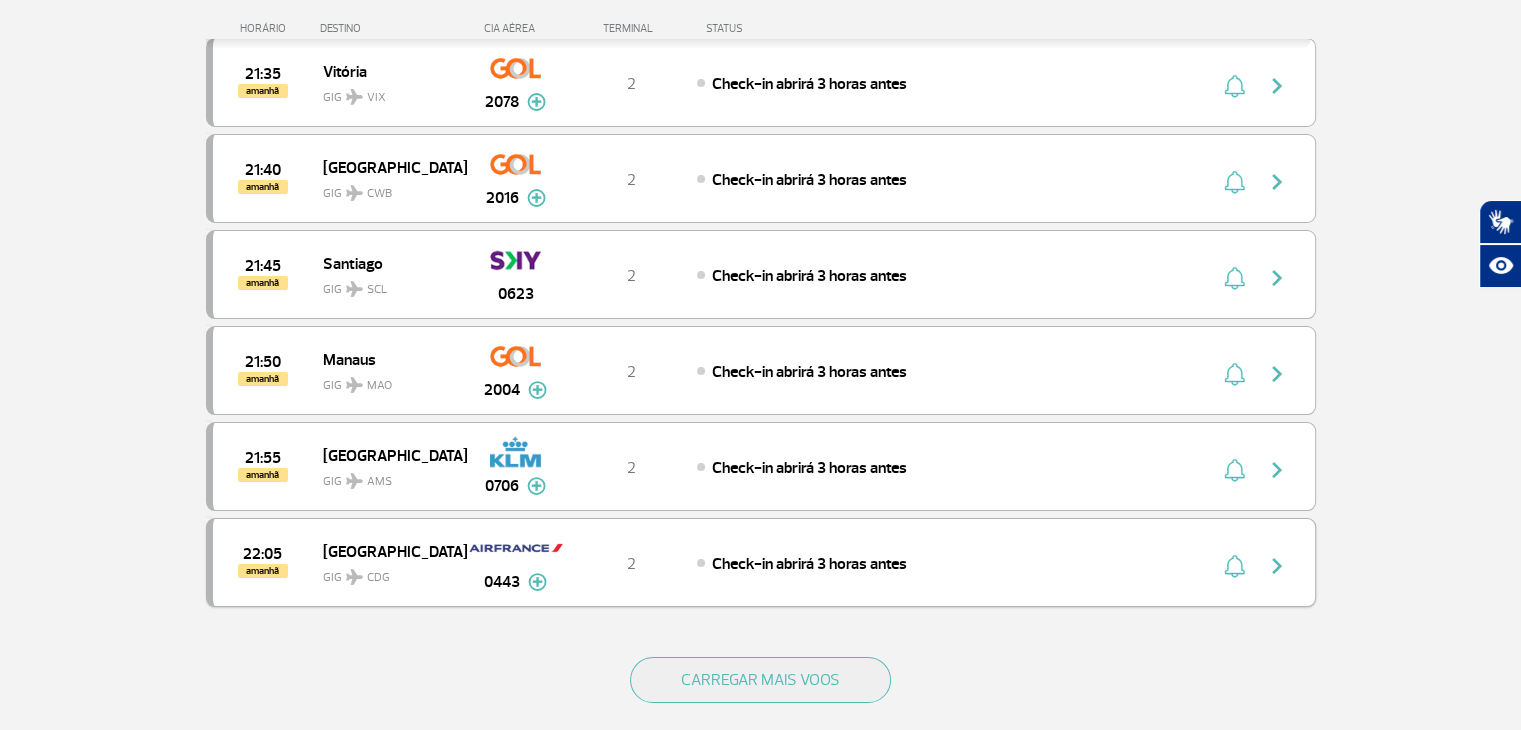 scroll, scrollTop: 15055, scrollLeft: 0, axis: vertical 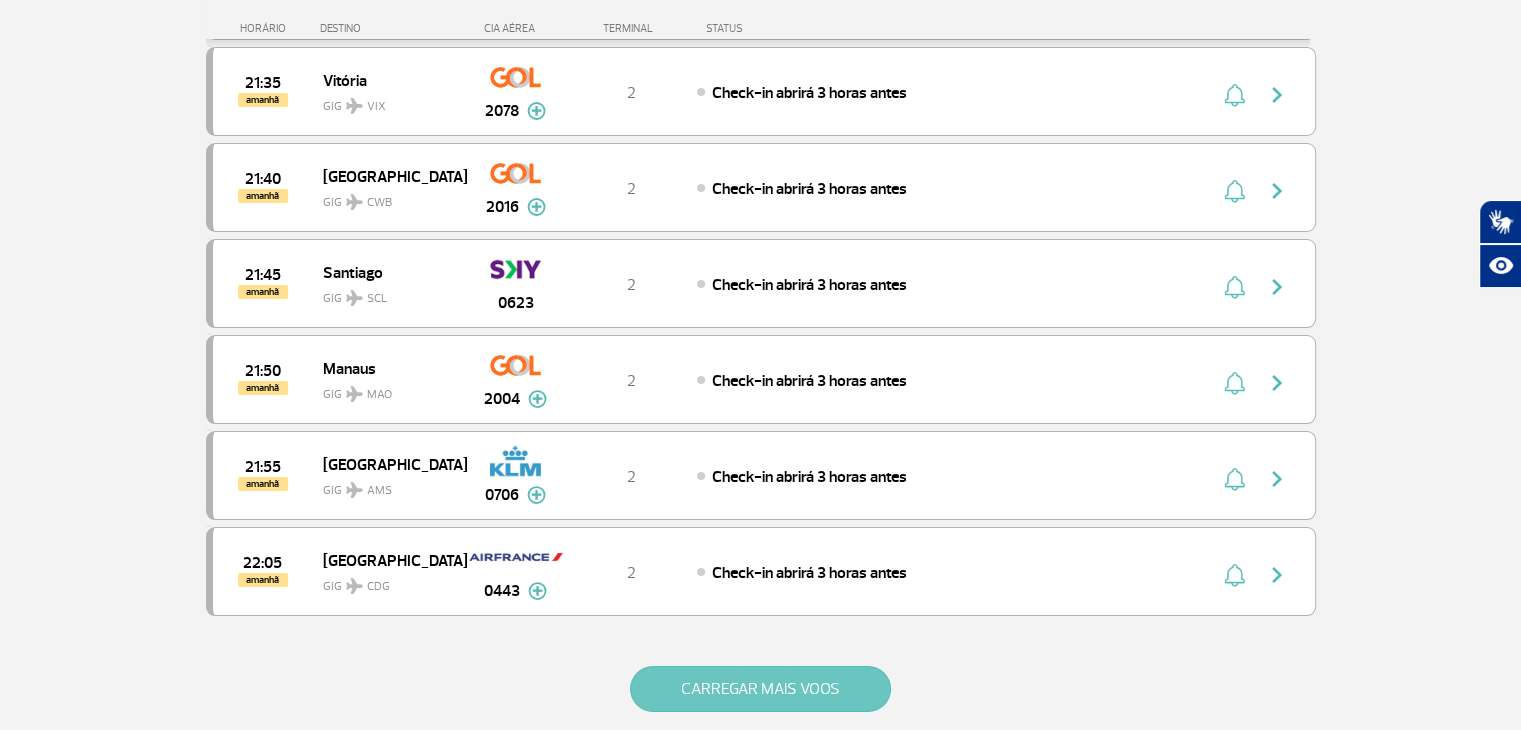 click on "CARREGAR MAIS VOOS" at bounding box center [760, 689] 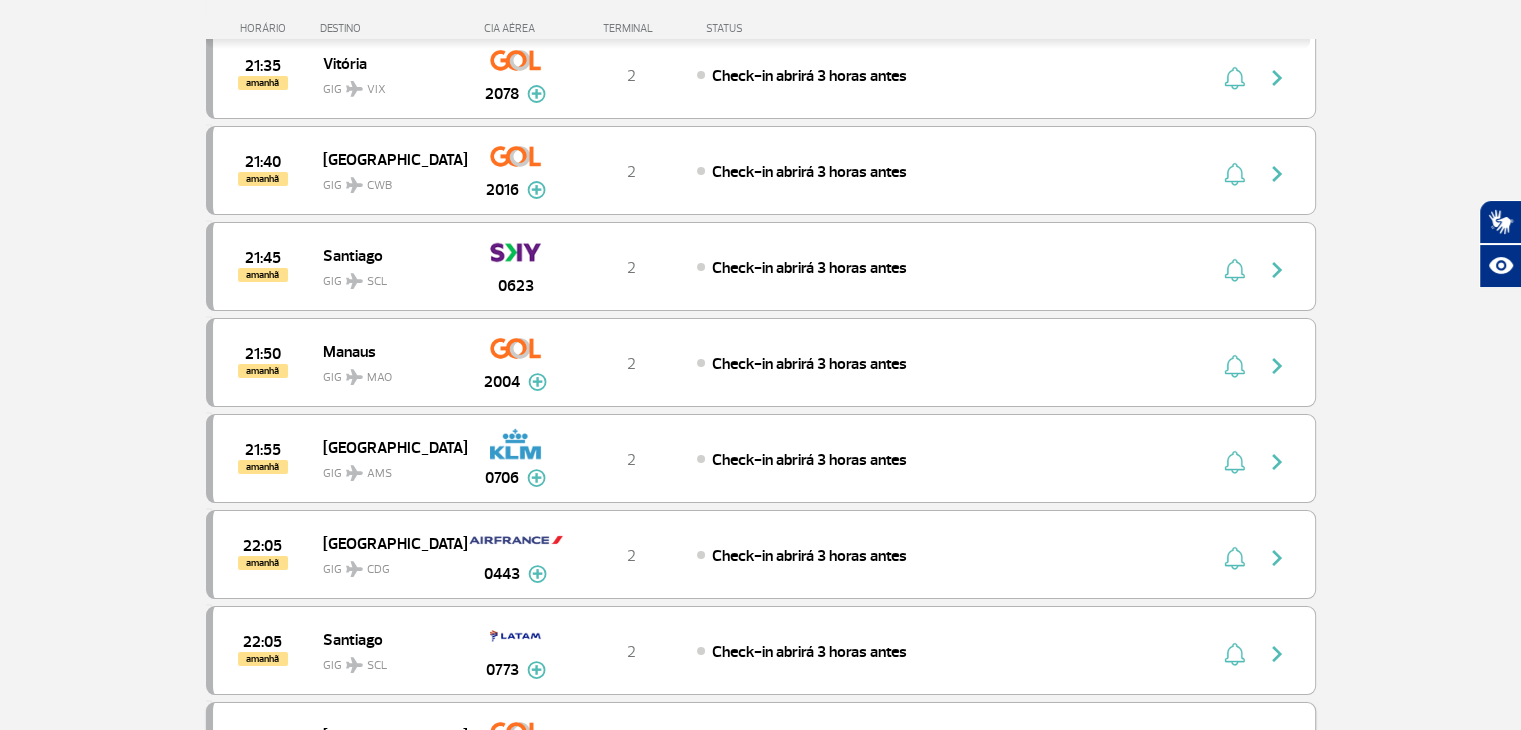 scroll, scrollTop: 15055, scrollLeft: 0, axis: vertical 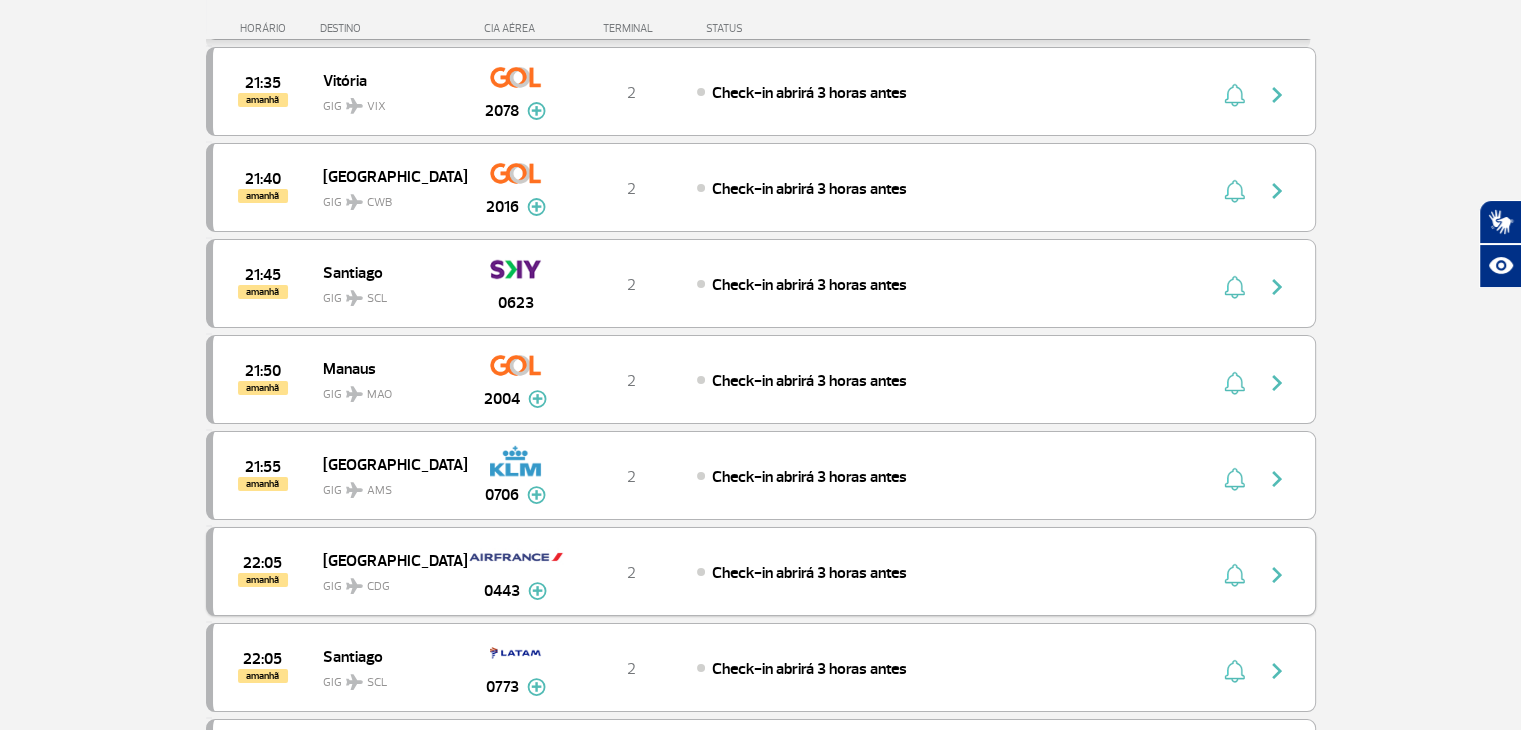 click on "2" at bounding box center [631, 572] 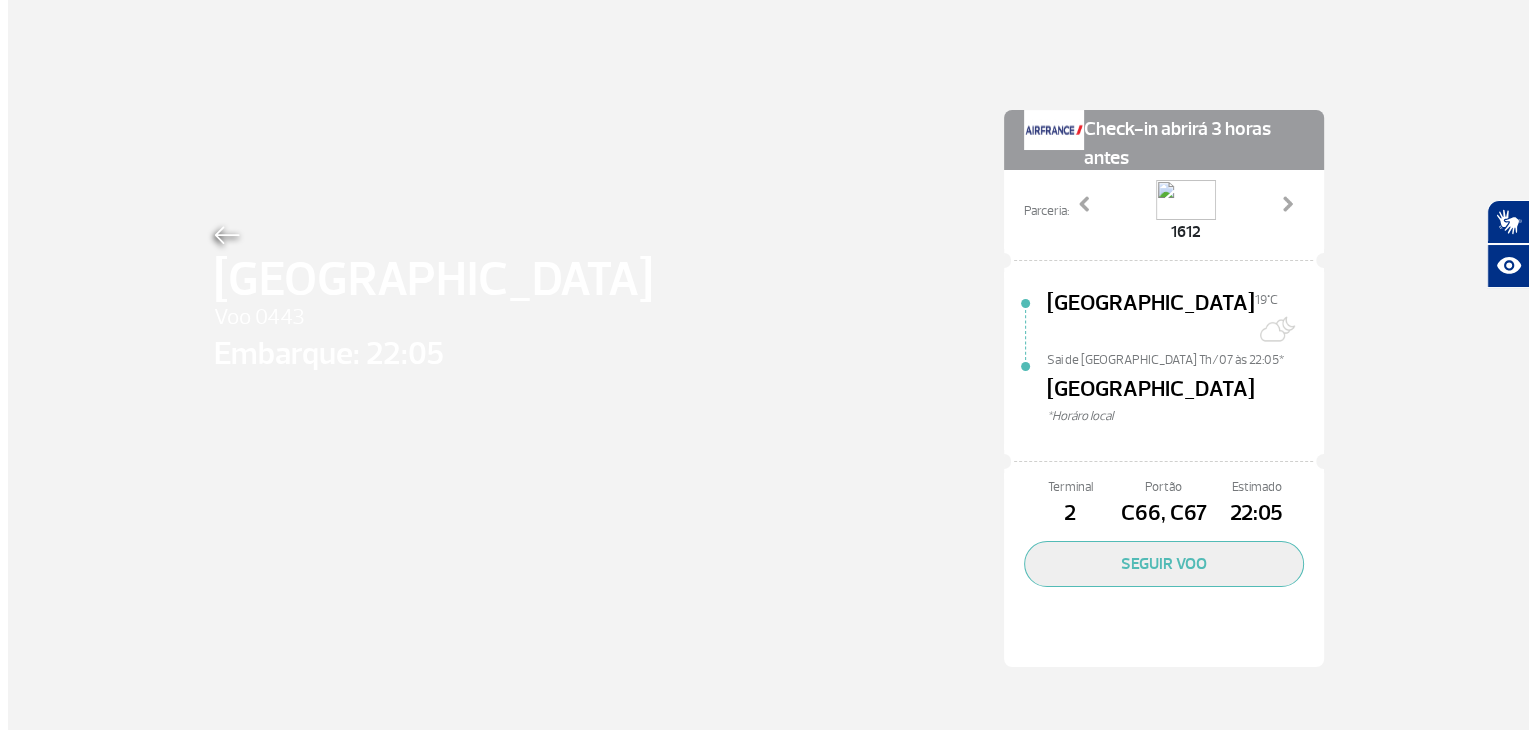 scroll, scrollTop: 0, scrollLeft: 0, axis: both 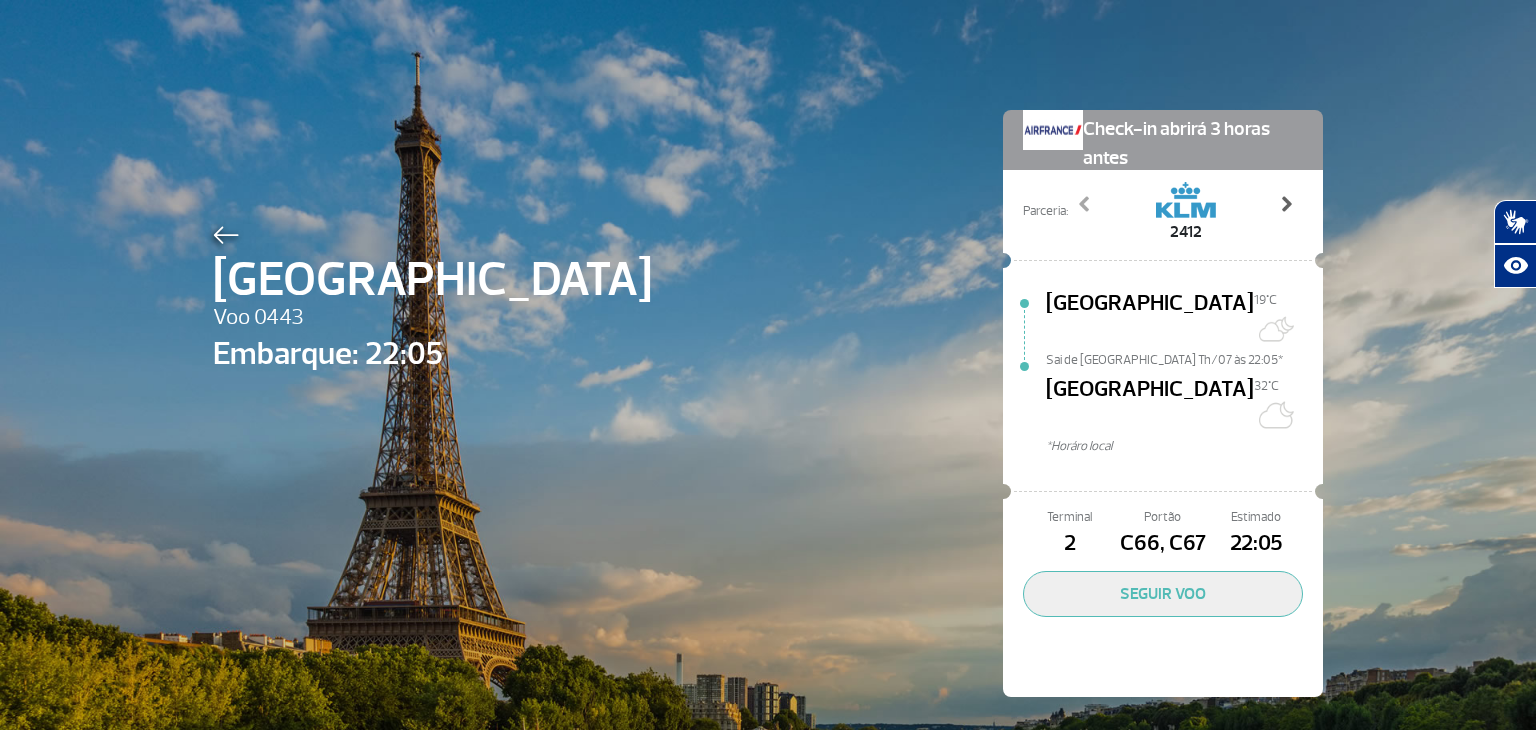 click 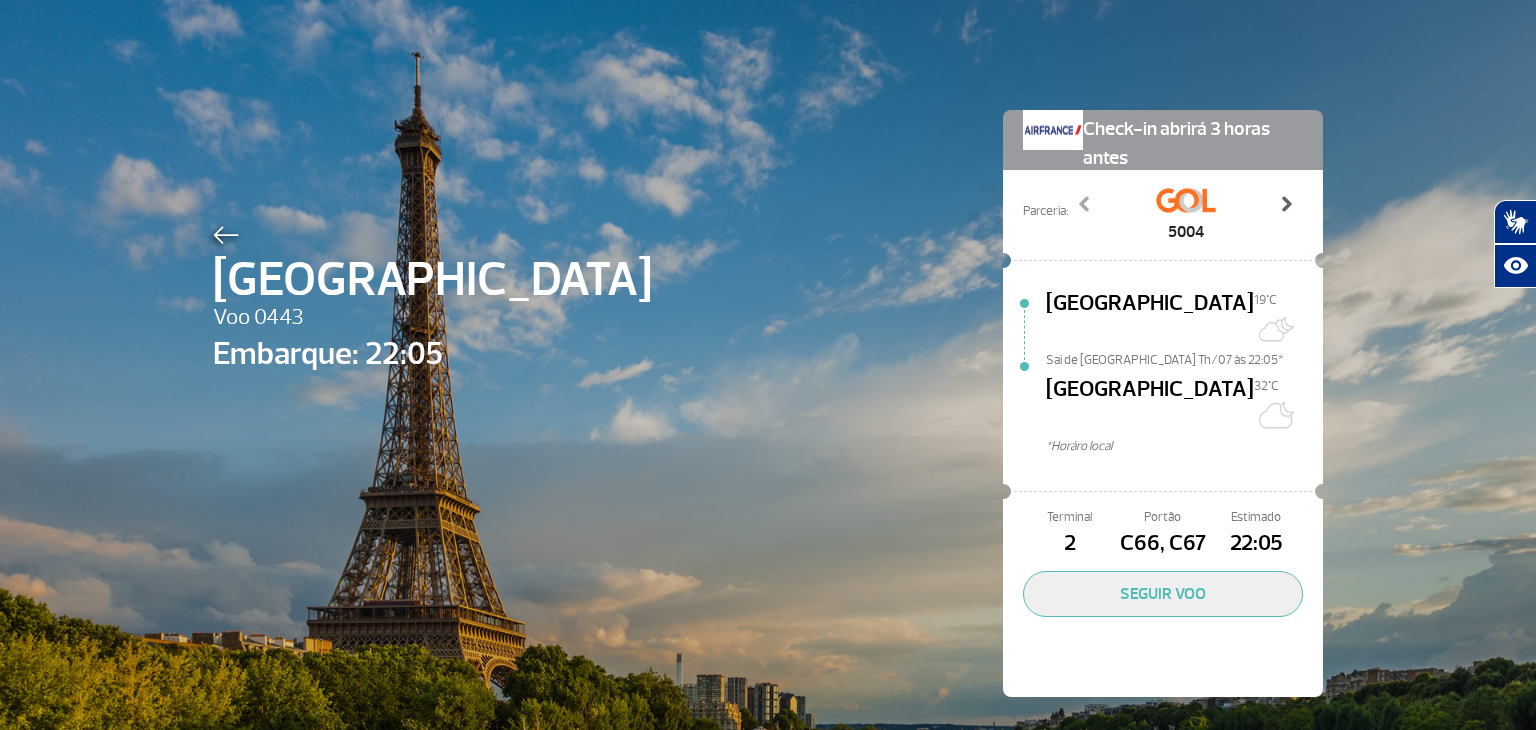 click 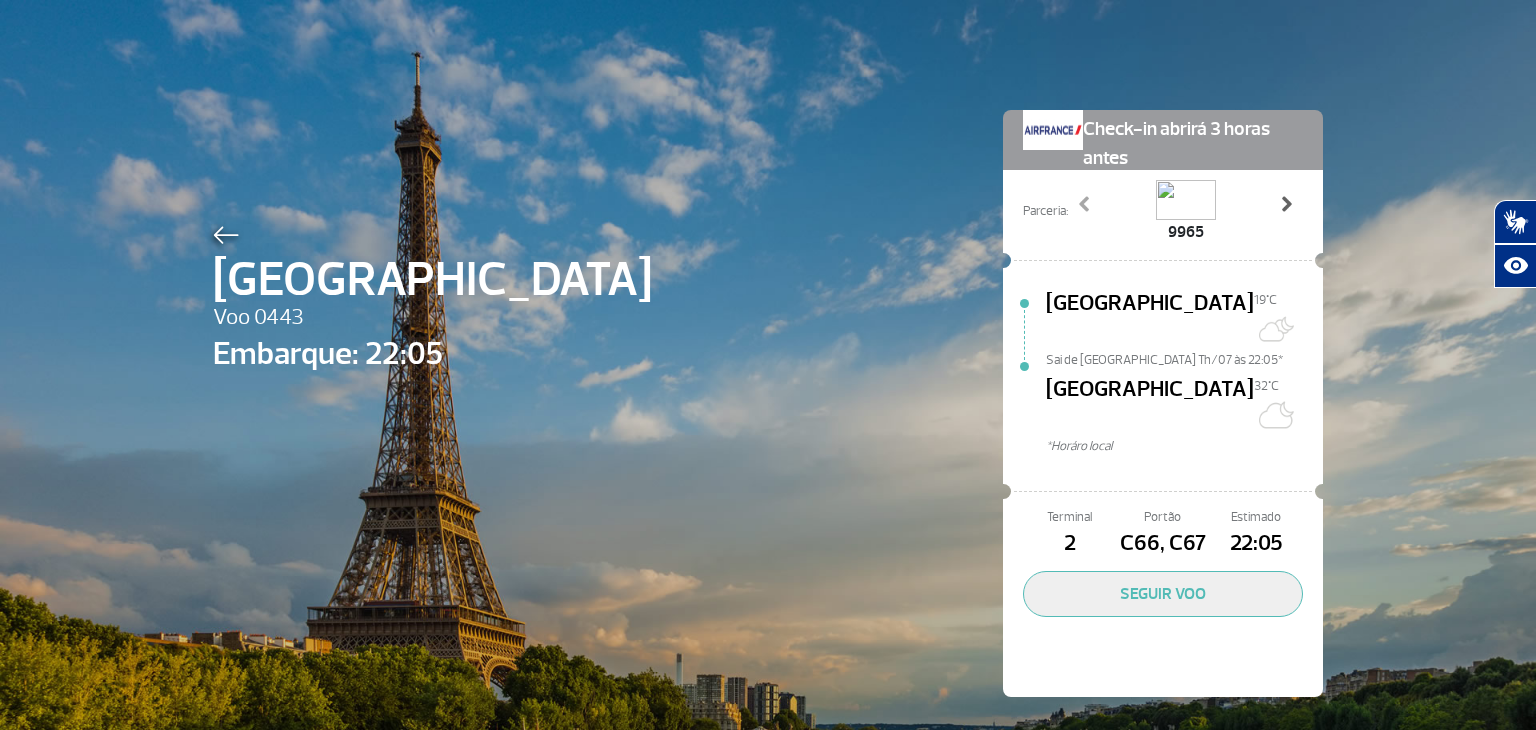 click 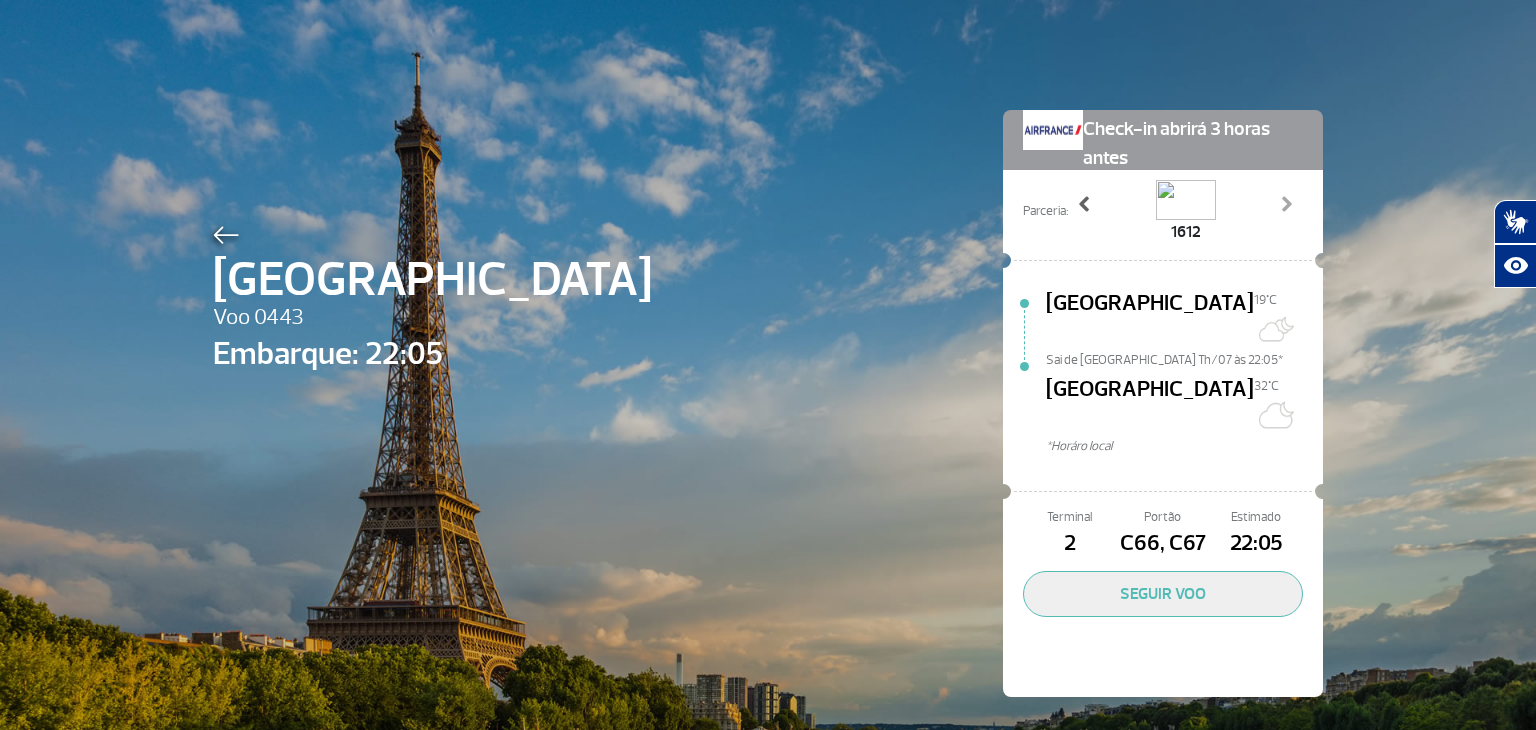 click 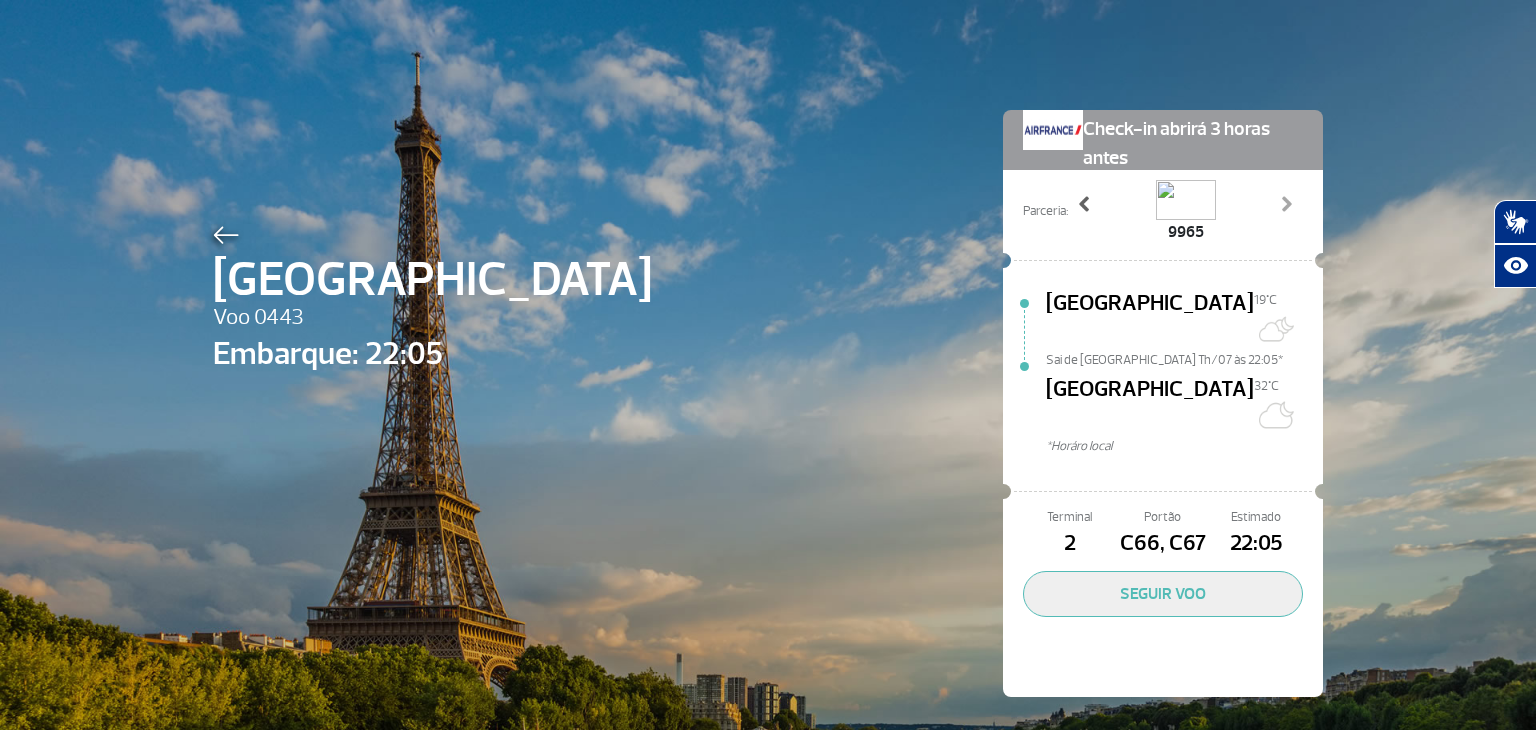 click 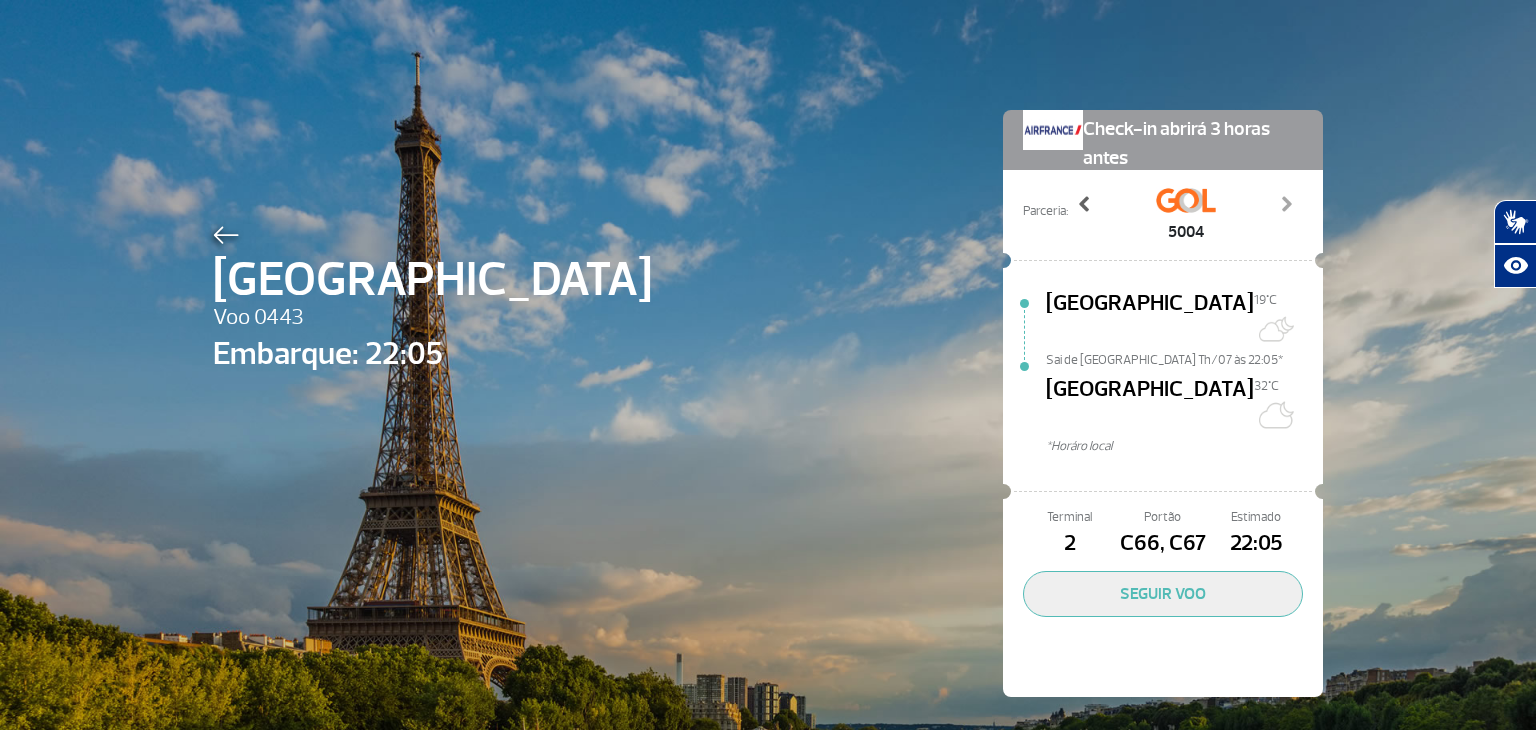 click 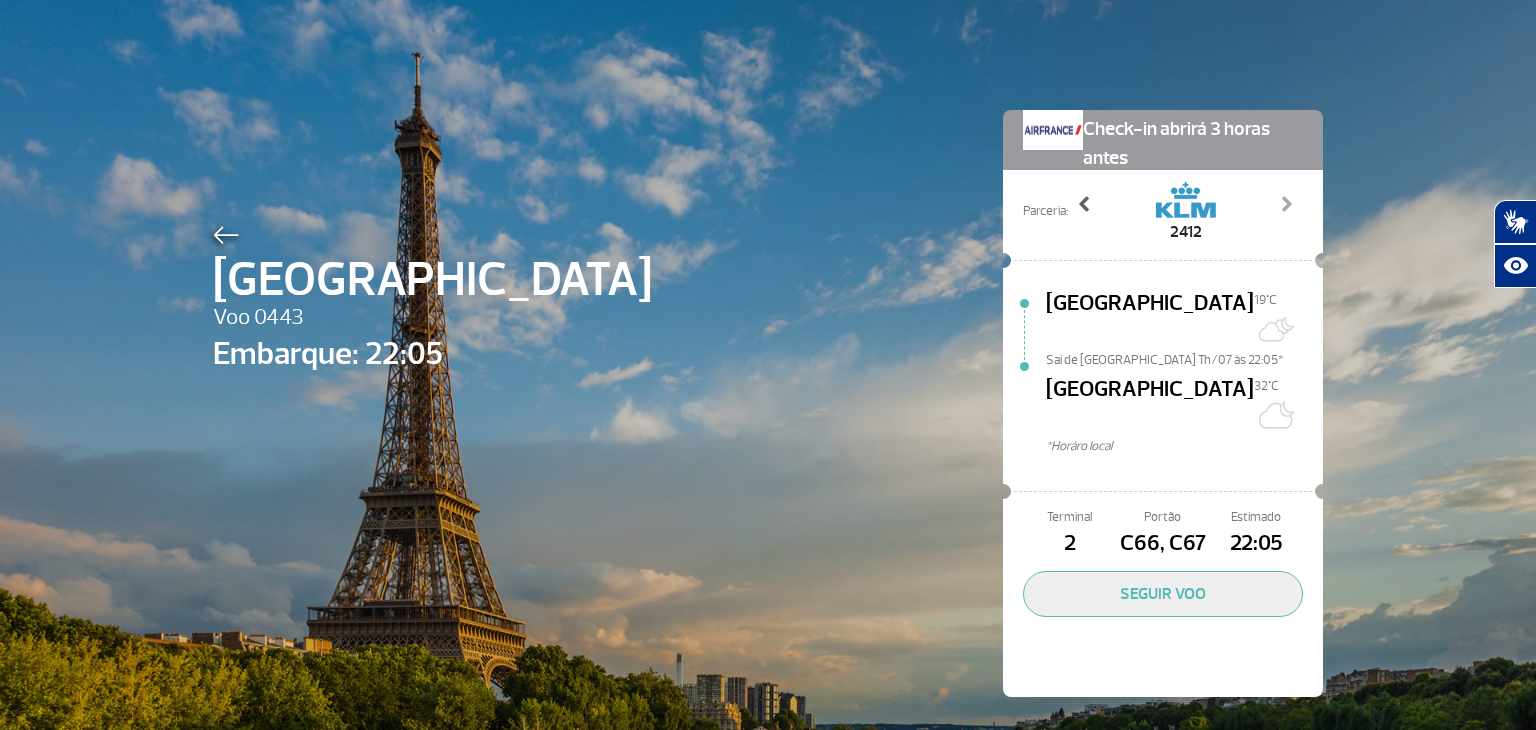 click 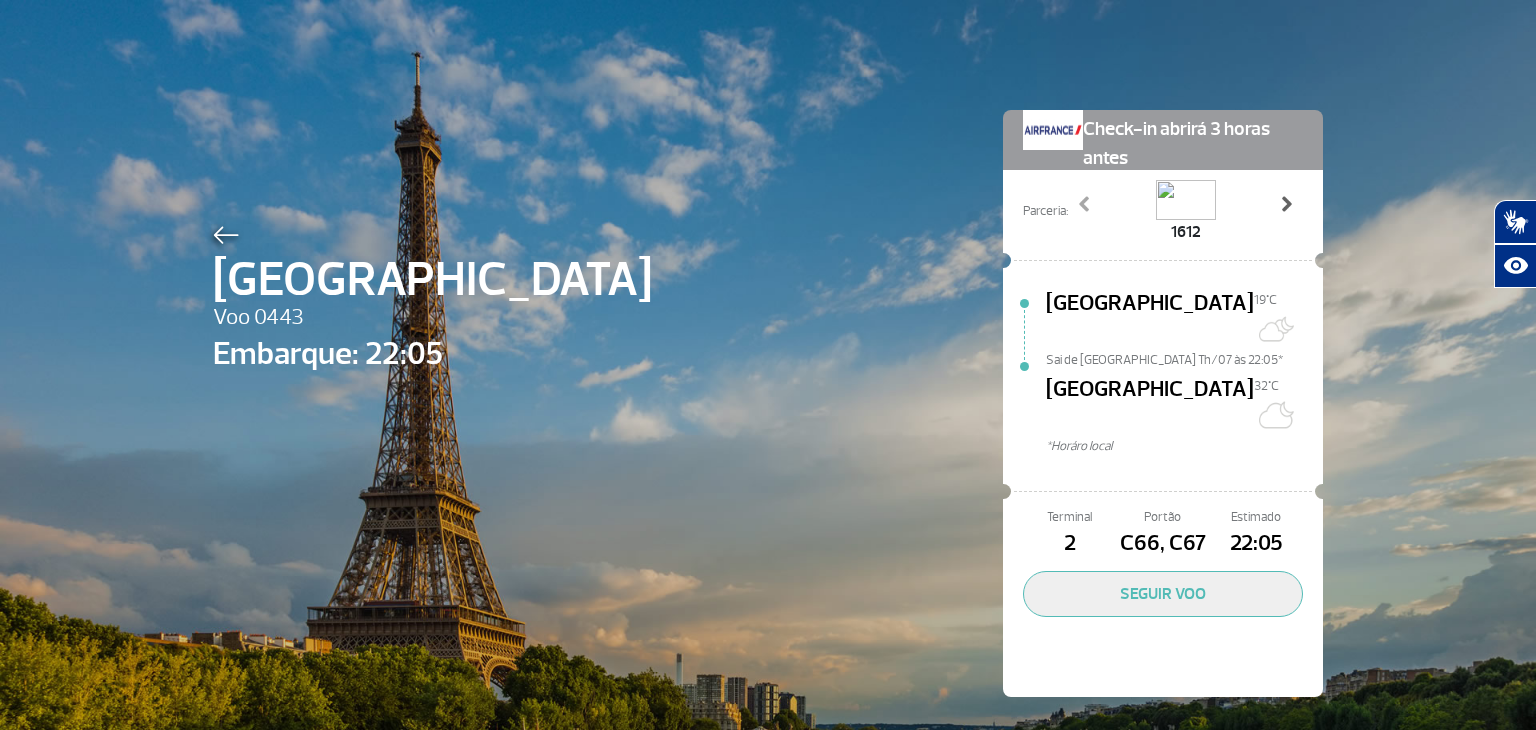 click on "Next" 